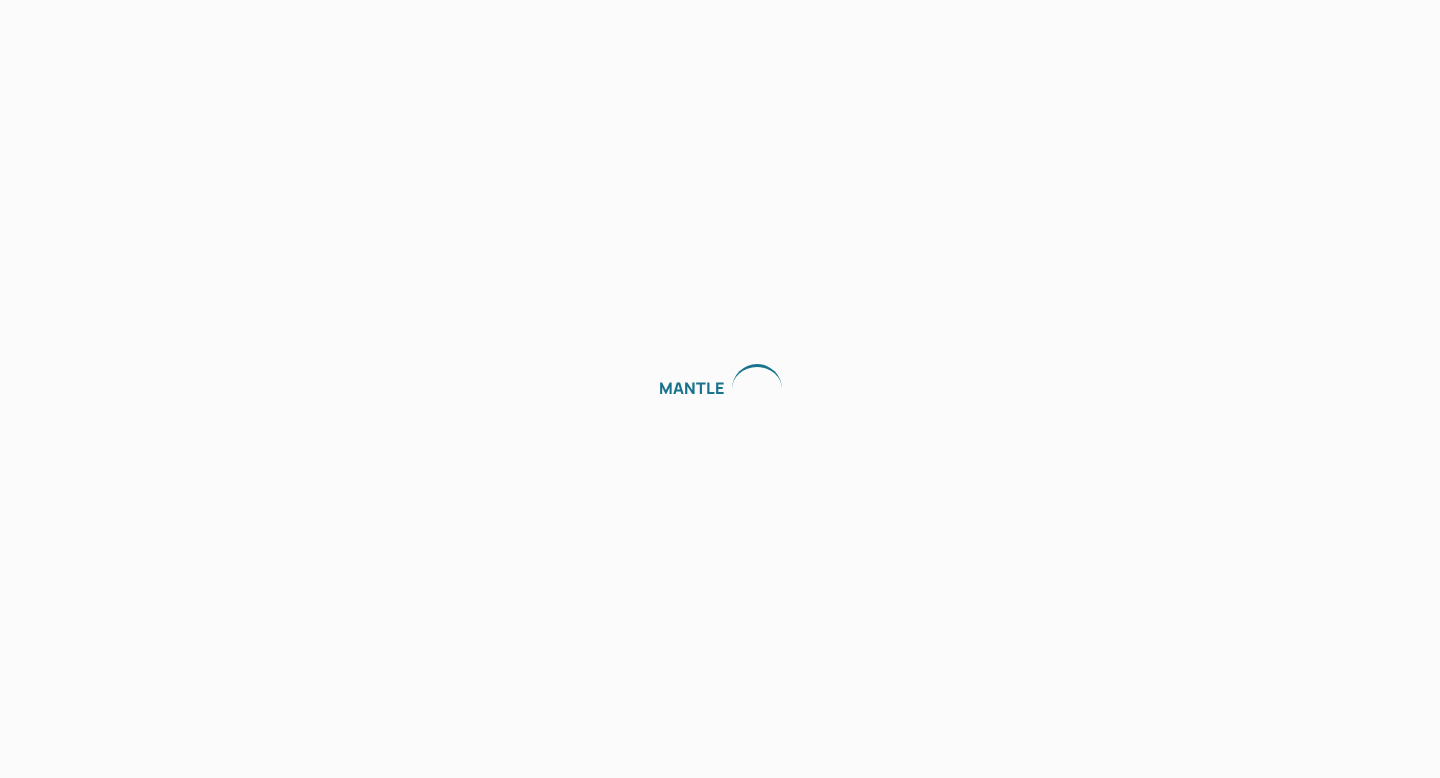 scroll, scrollTop: 0, scrollLeft: 0, axis: both 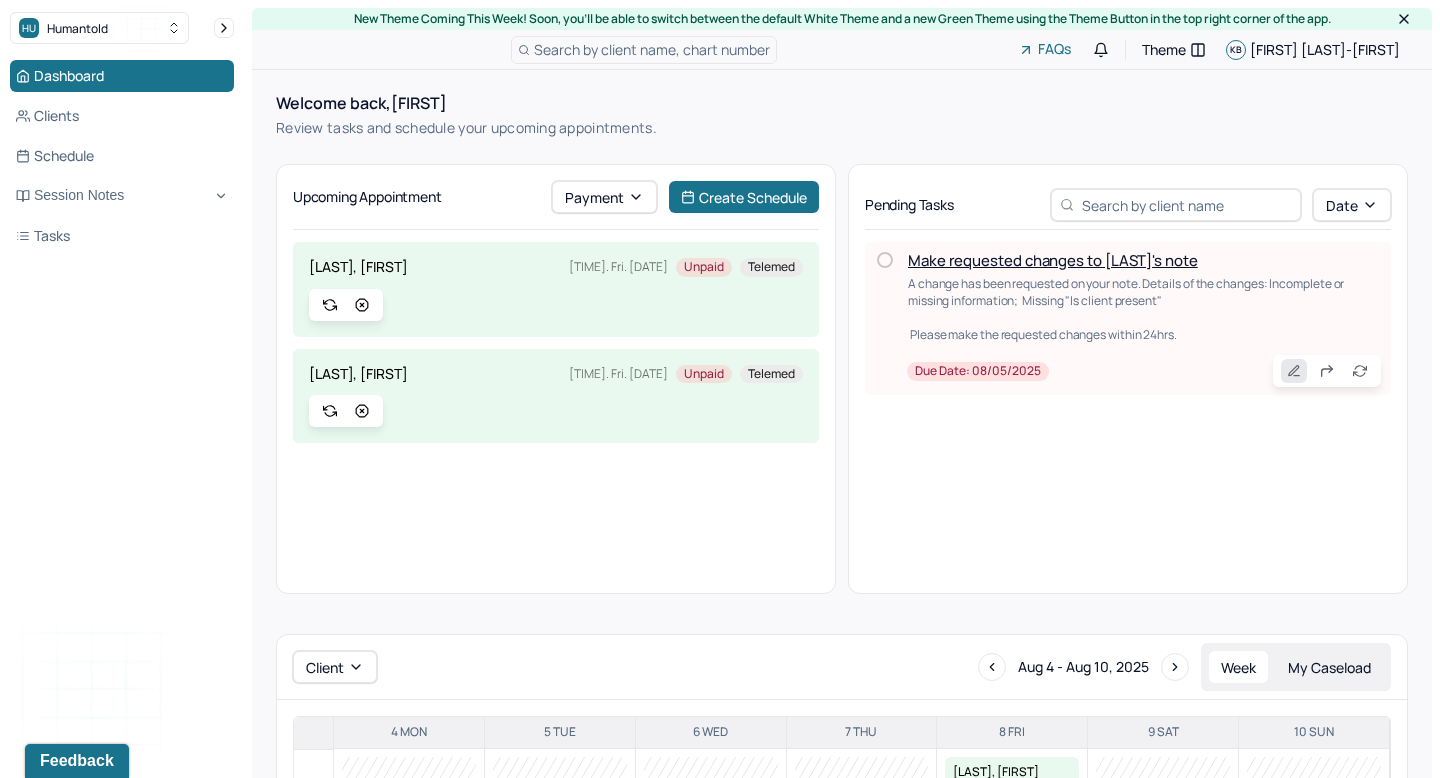 click 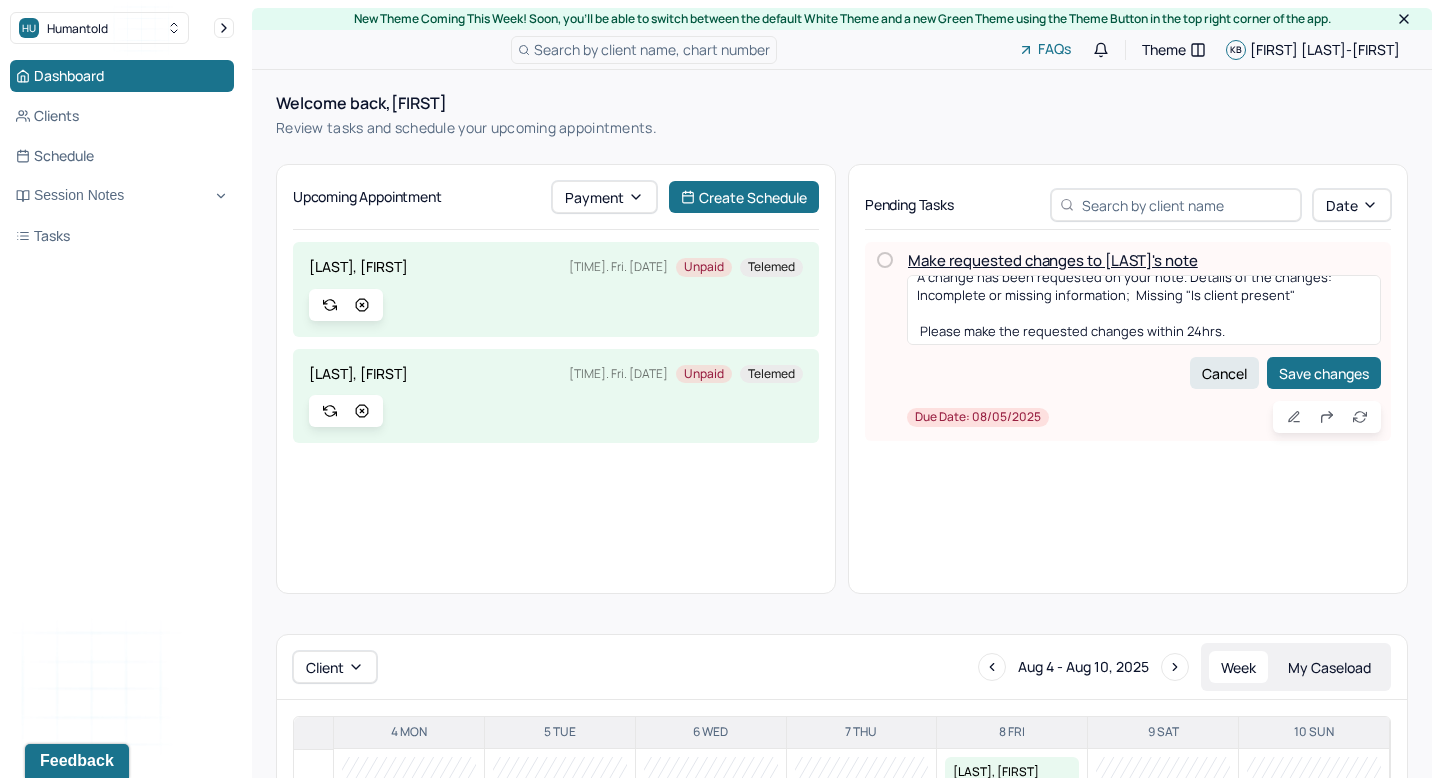 scroll, scrollTop: 0, scrollLeft: 0, axis: both 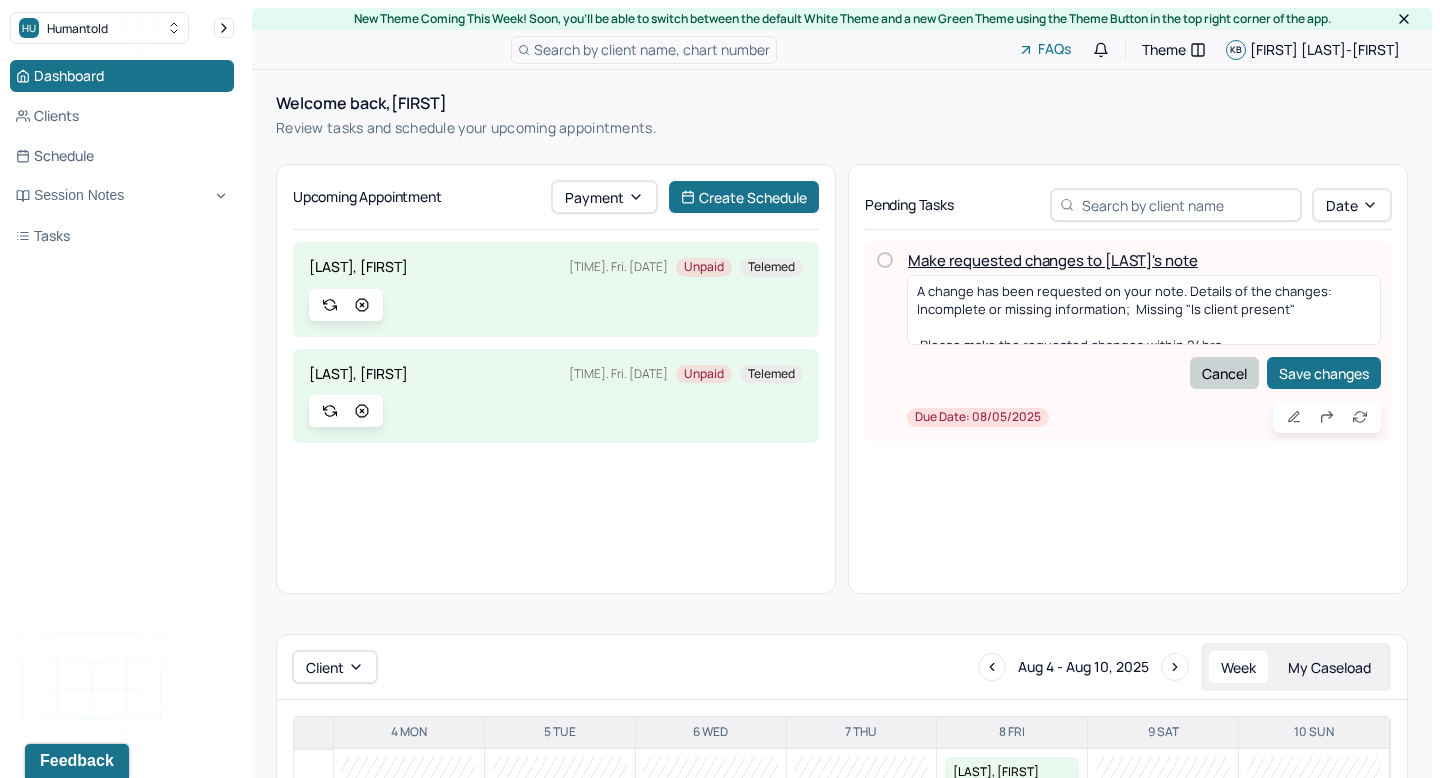 click on "Cancel" at bounding box center (1224, 373) 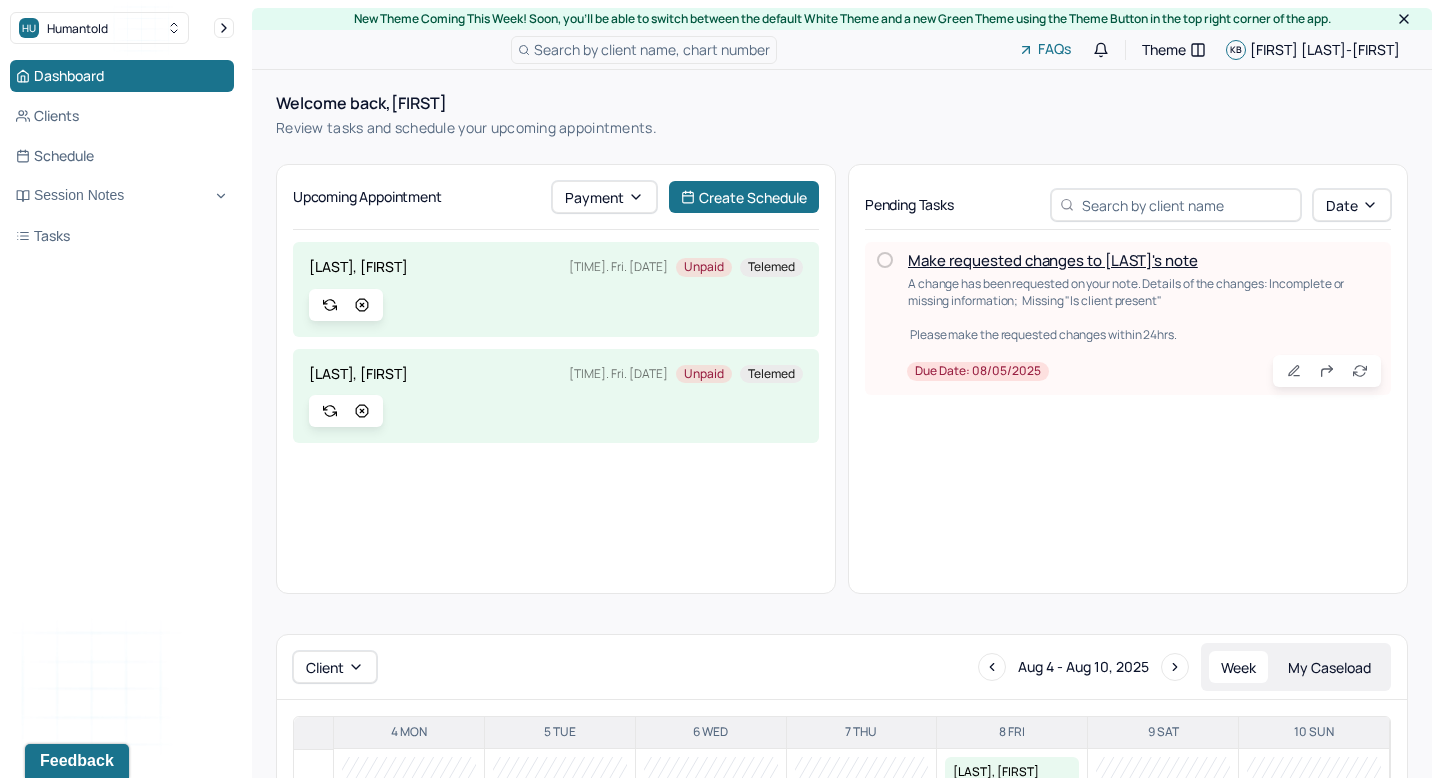 click on "Make requested changes to [LAST]'s note" at bounding box center [1053, 260] 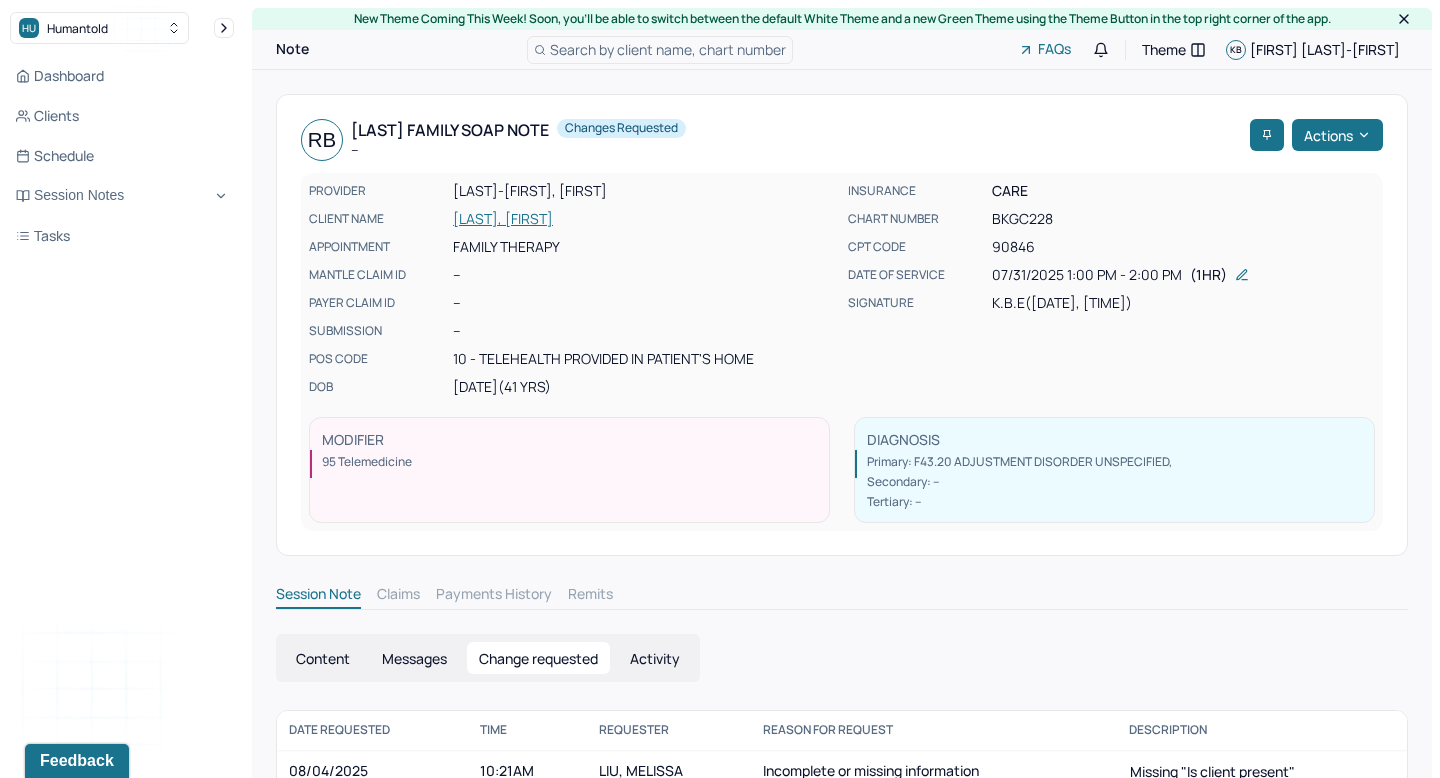 scroll, scrollTop: 46, scrollLeft: 0, axis: vertical 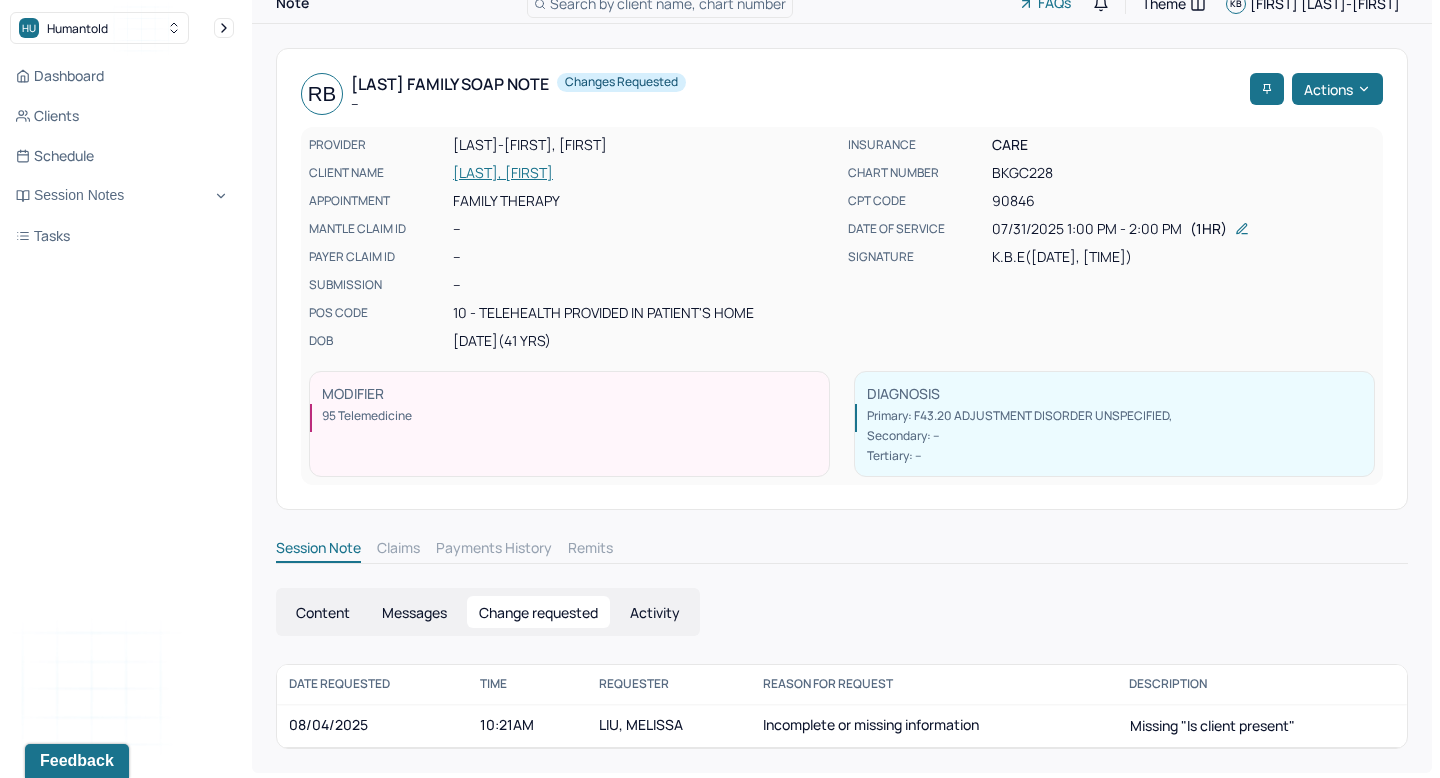 click on "LIU, MELISSA" at bounding box center (669, 726) 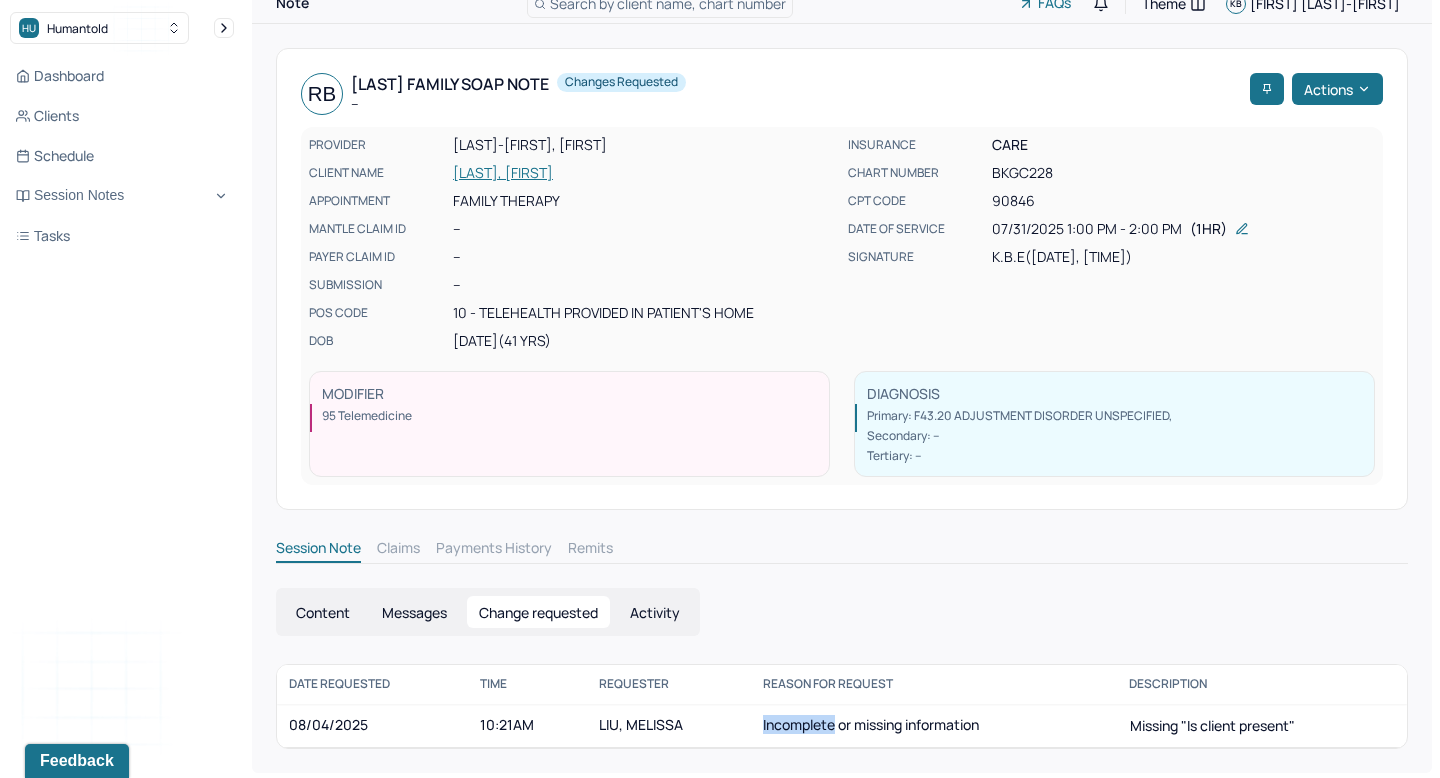click on "Incomplete or missing information" at bounding box center (934, 726) 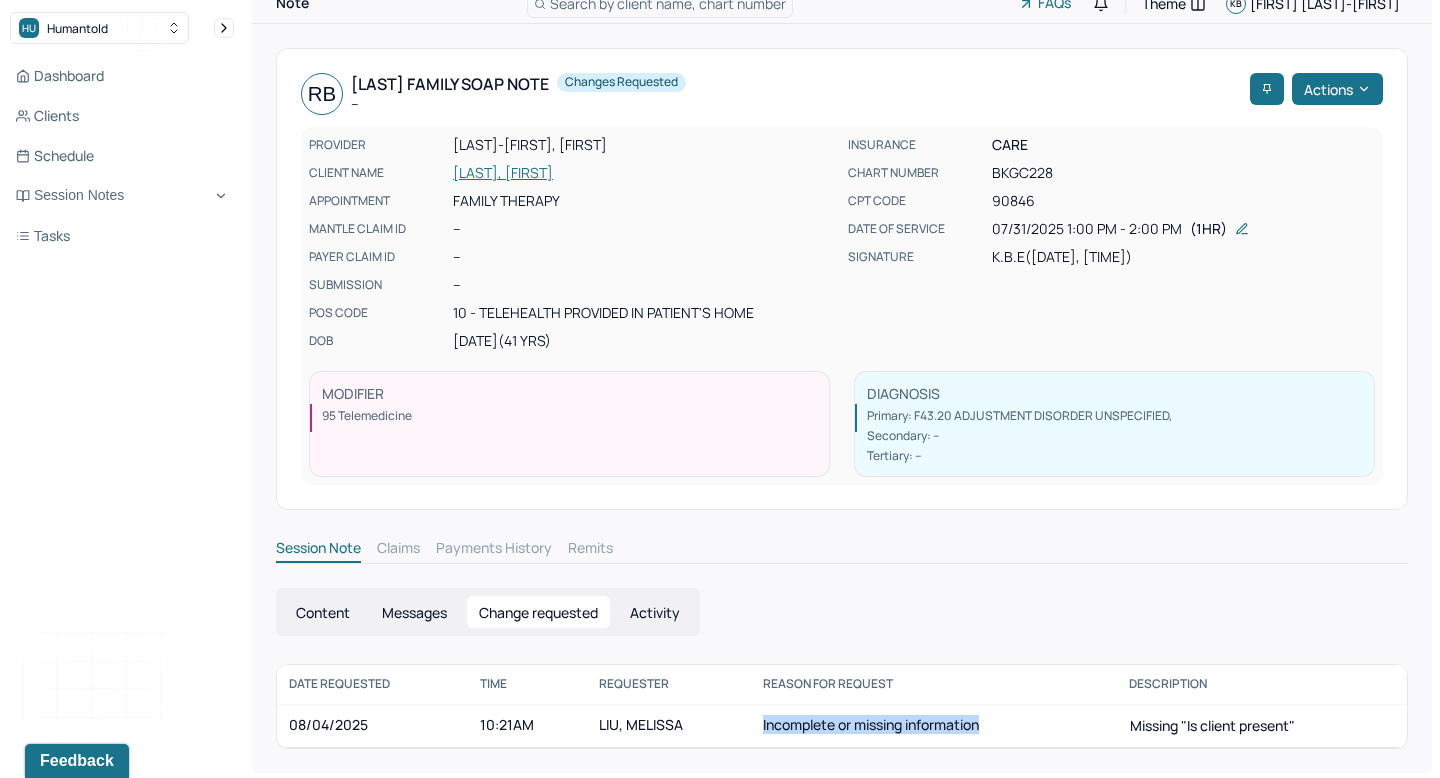 click on "Incomplete or missing information" at bounding box center [934, 726] 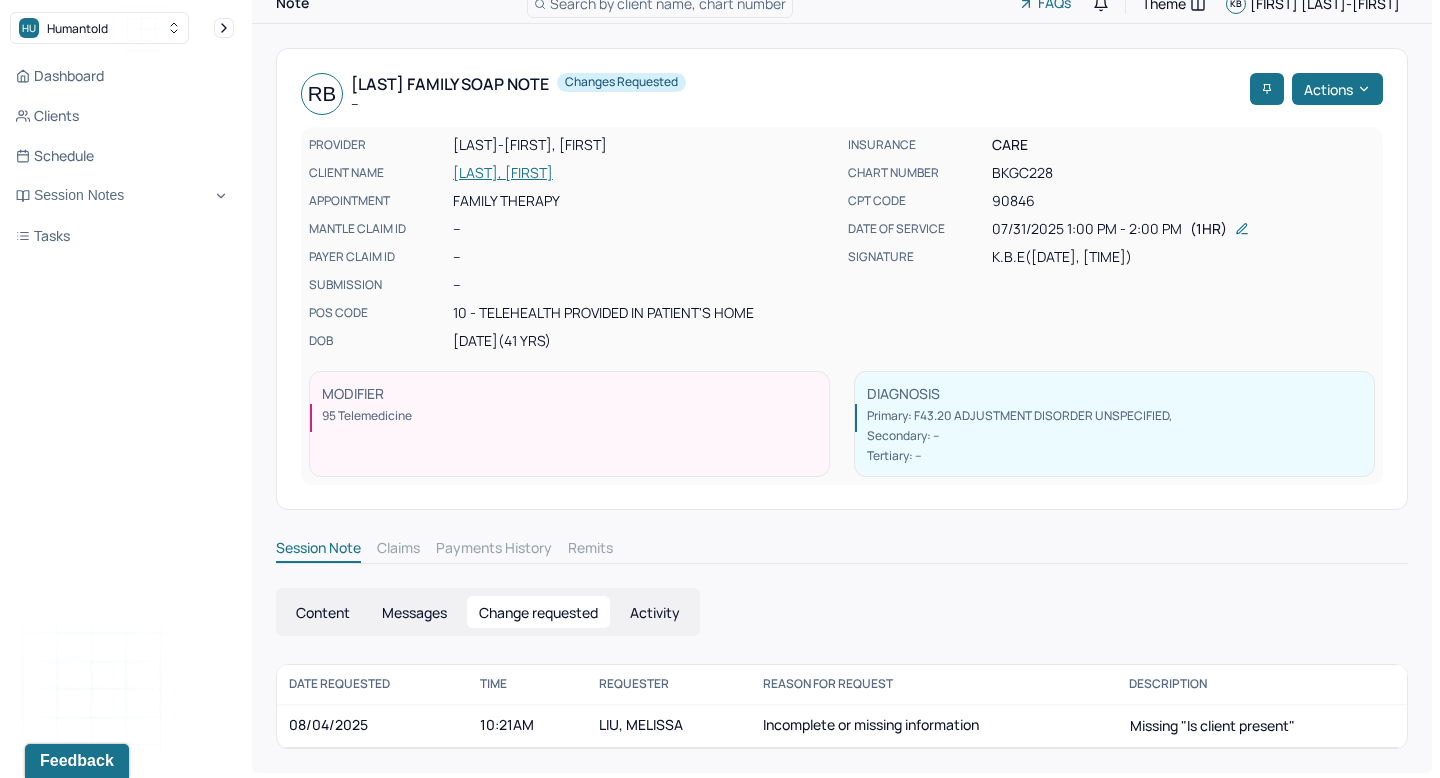 click on "Content Messages Change requested Activity" at bounding box center (842, 612) 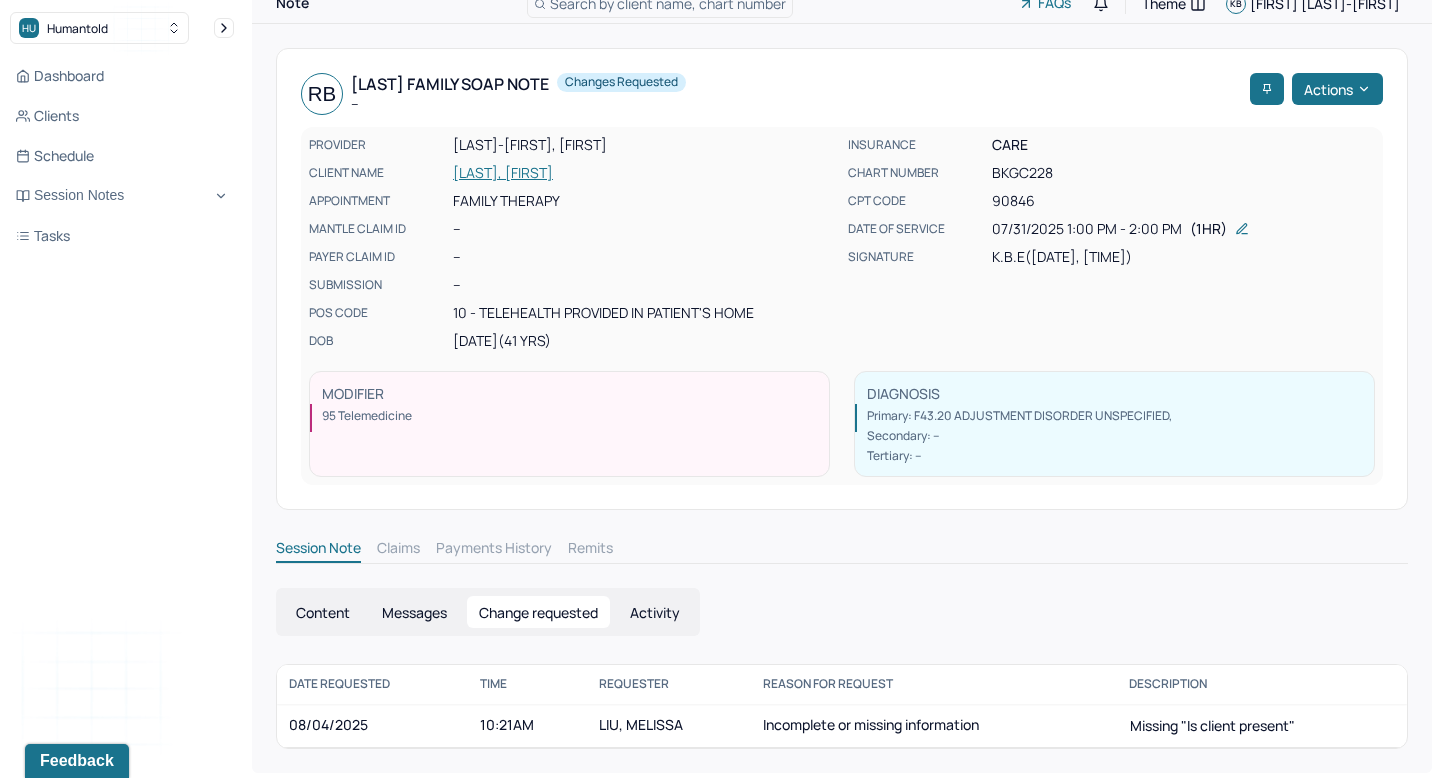scroll, scrollTop: 0, scrollLeft: 0, axis: both 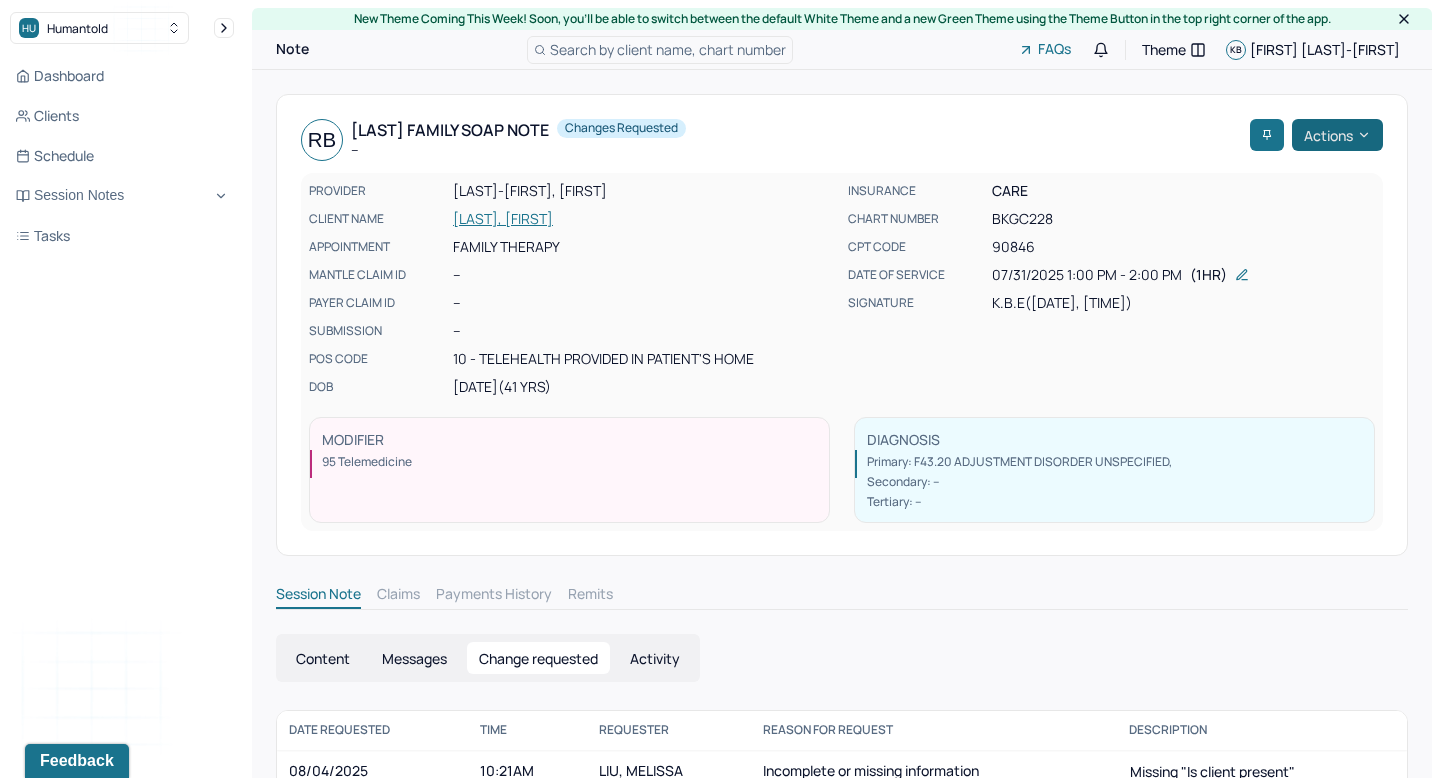 click on "Actions" at bounding box center [1337, 135] 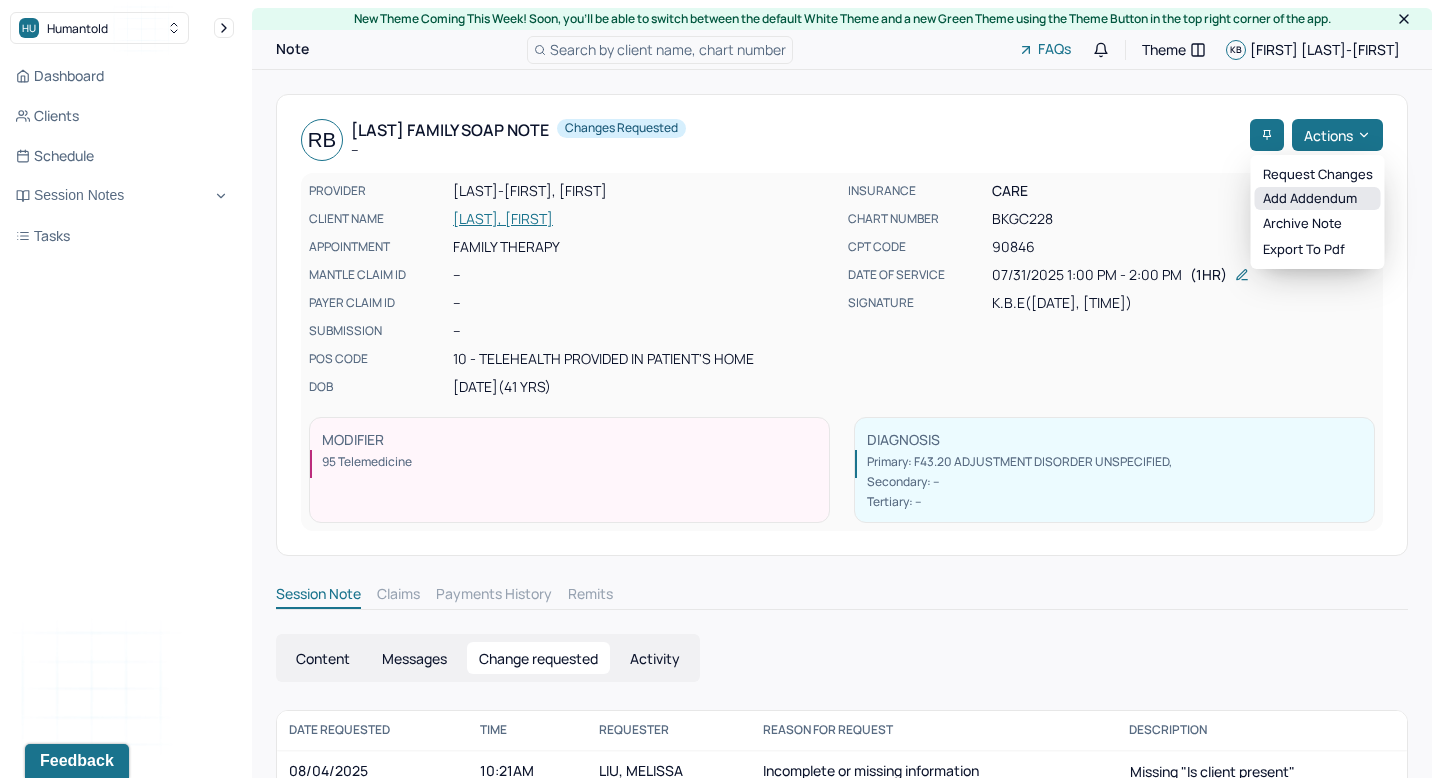 click on "Add addendum" at bounding box center [1318, 199] 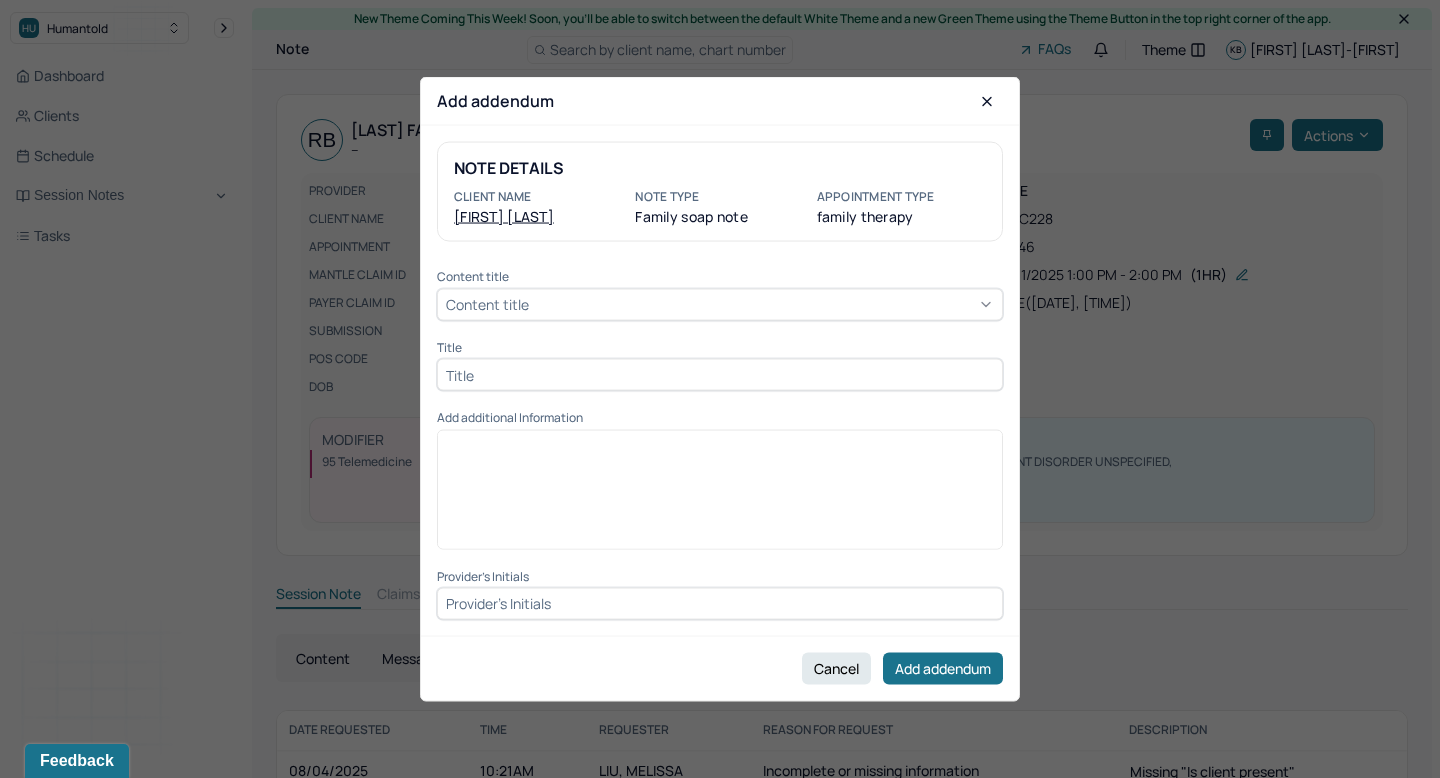 click on "Content title" at bounding box center [720, 304] 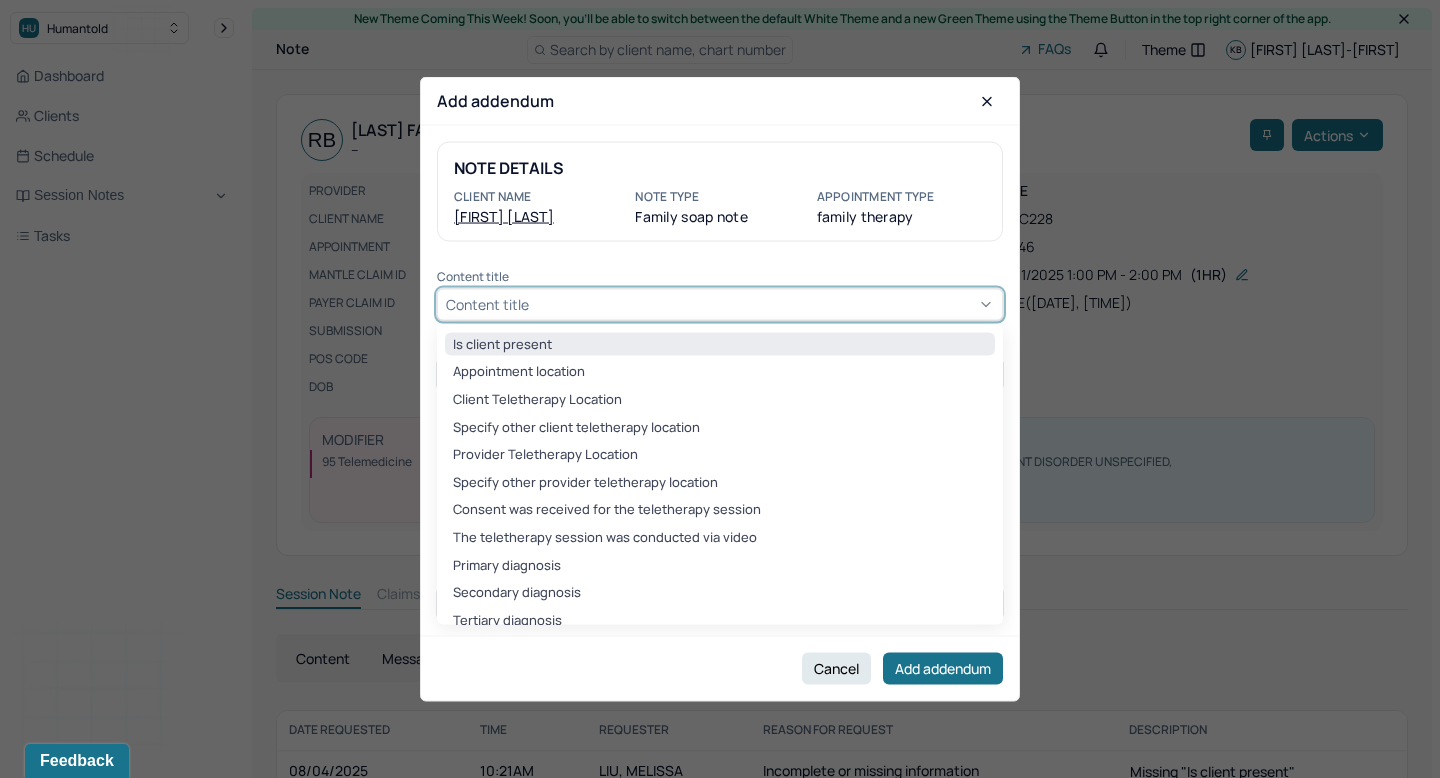 click on "Is client present" at bounding box center [720, 344] 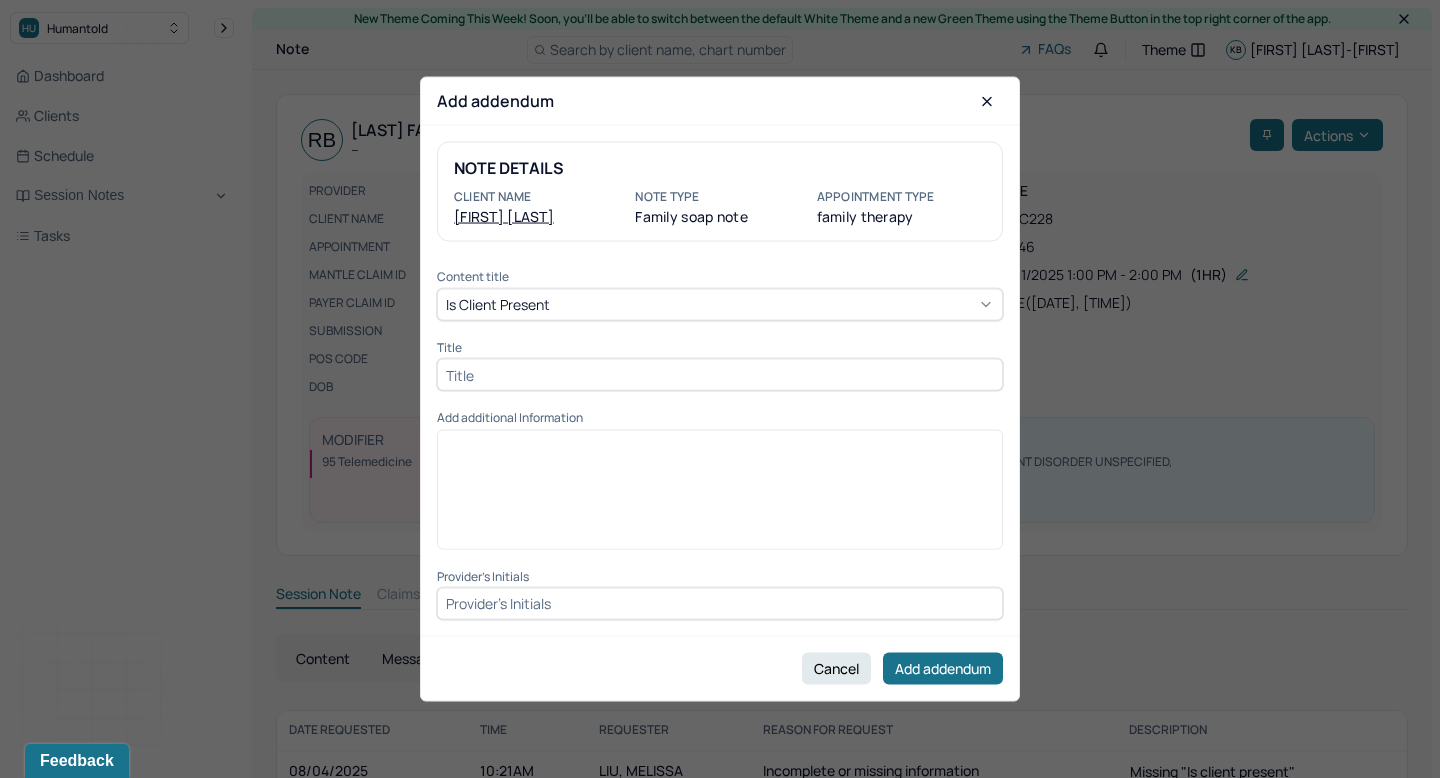 click at bounding box center [720, 375] 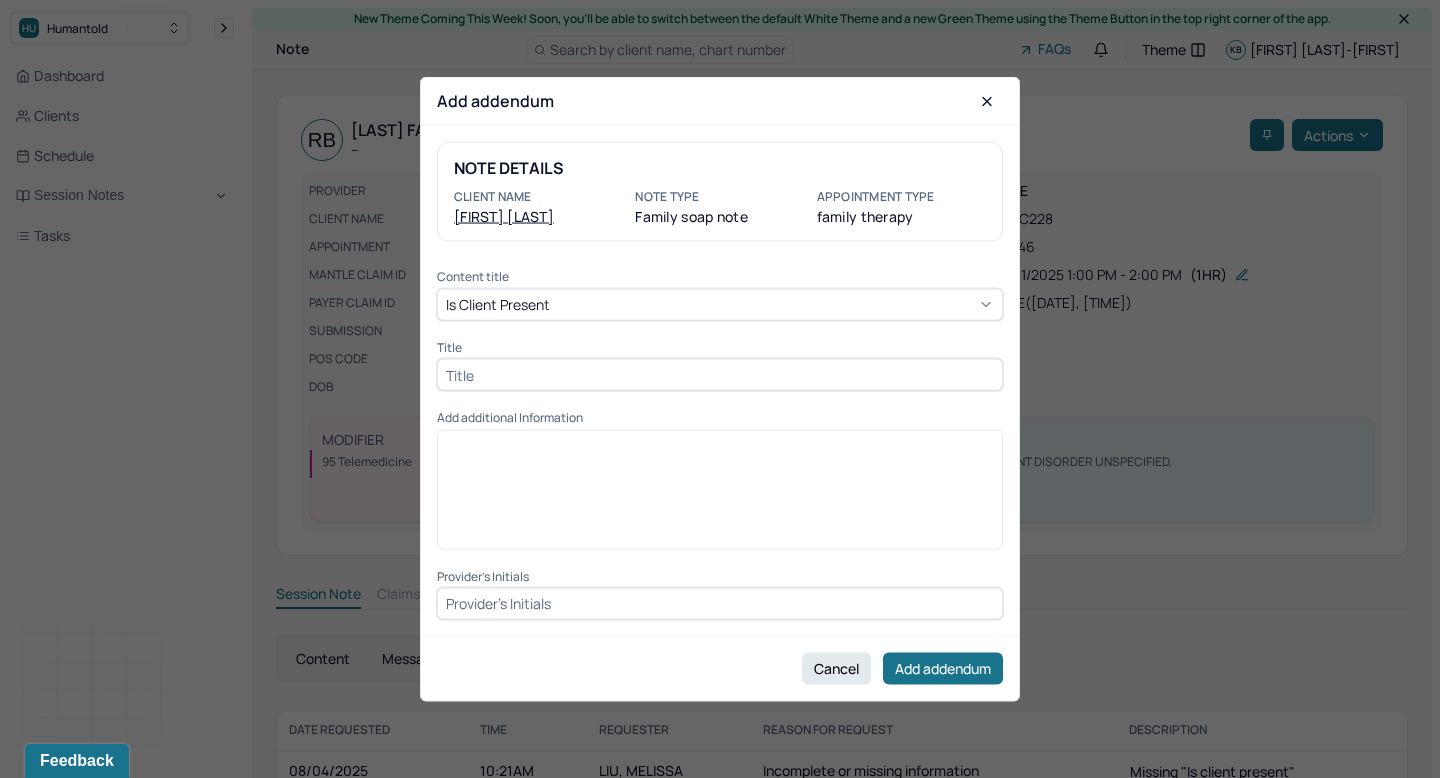 click at bounding box center [720, 375] 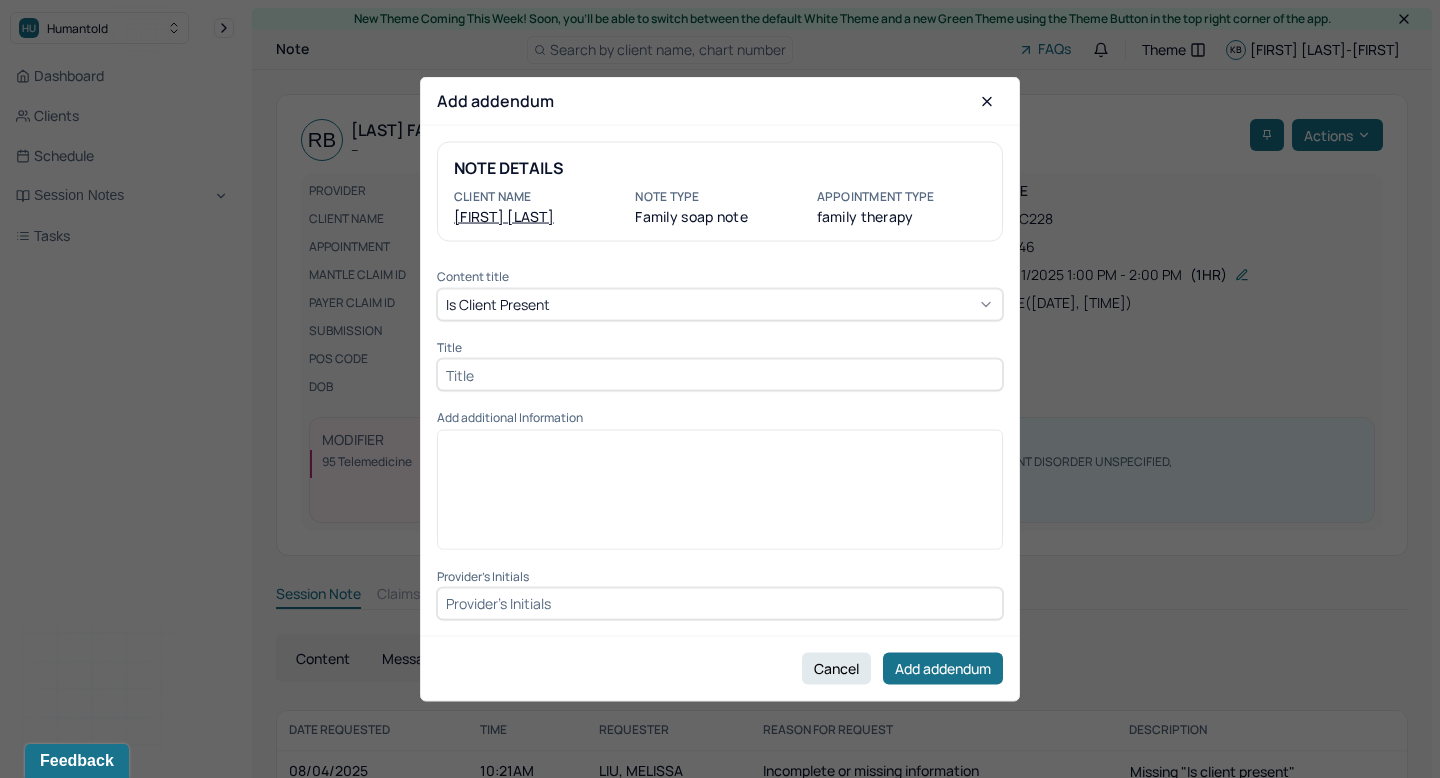 click at bounding box center [720, 603] 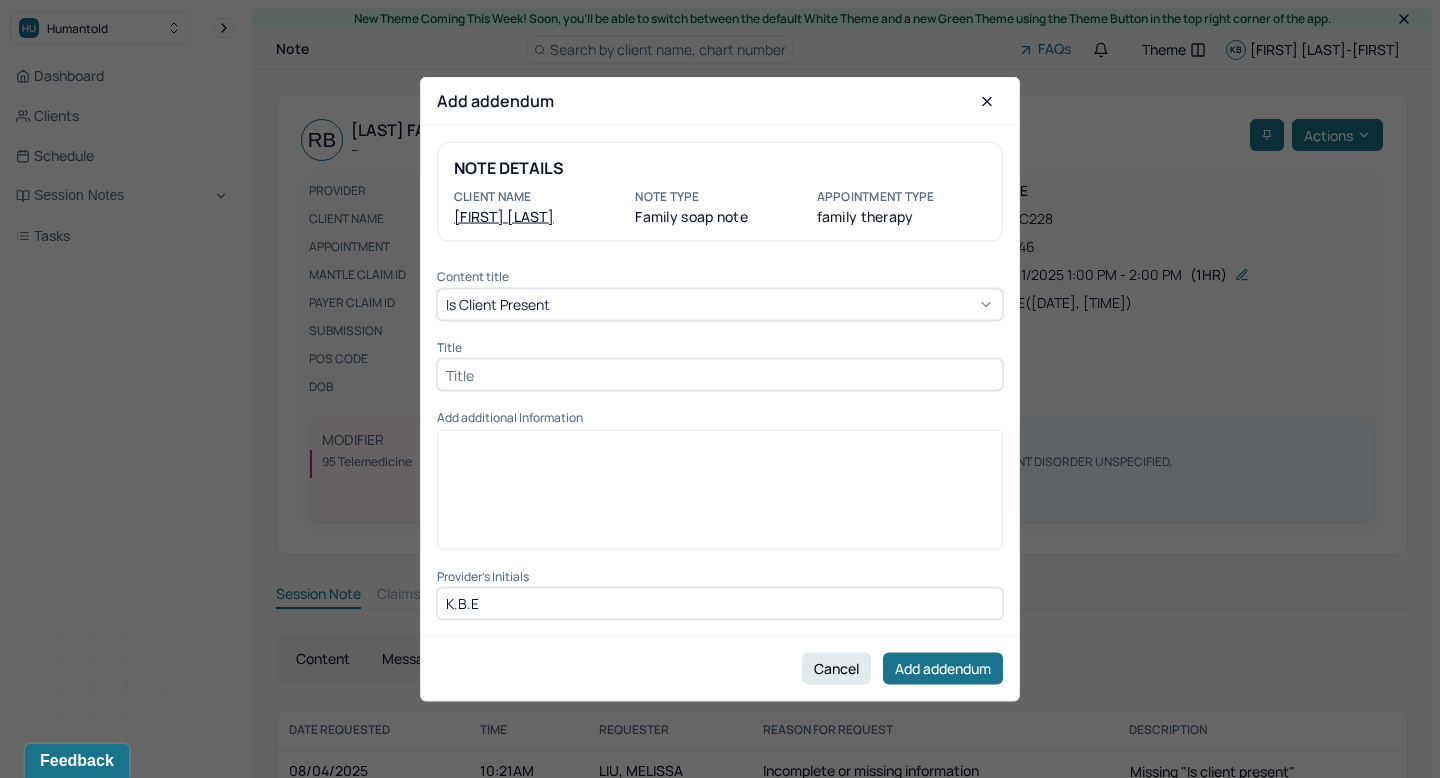 type on "K.B.E" 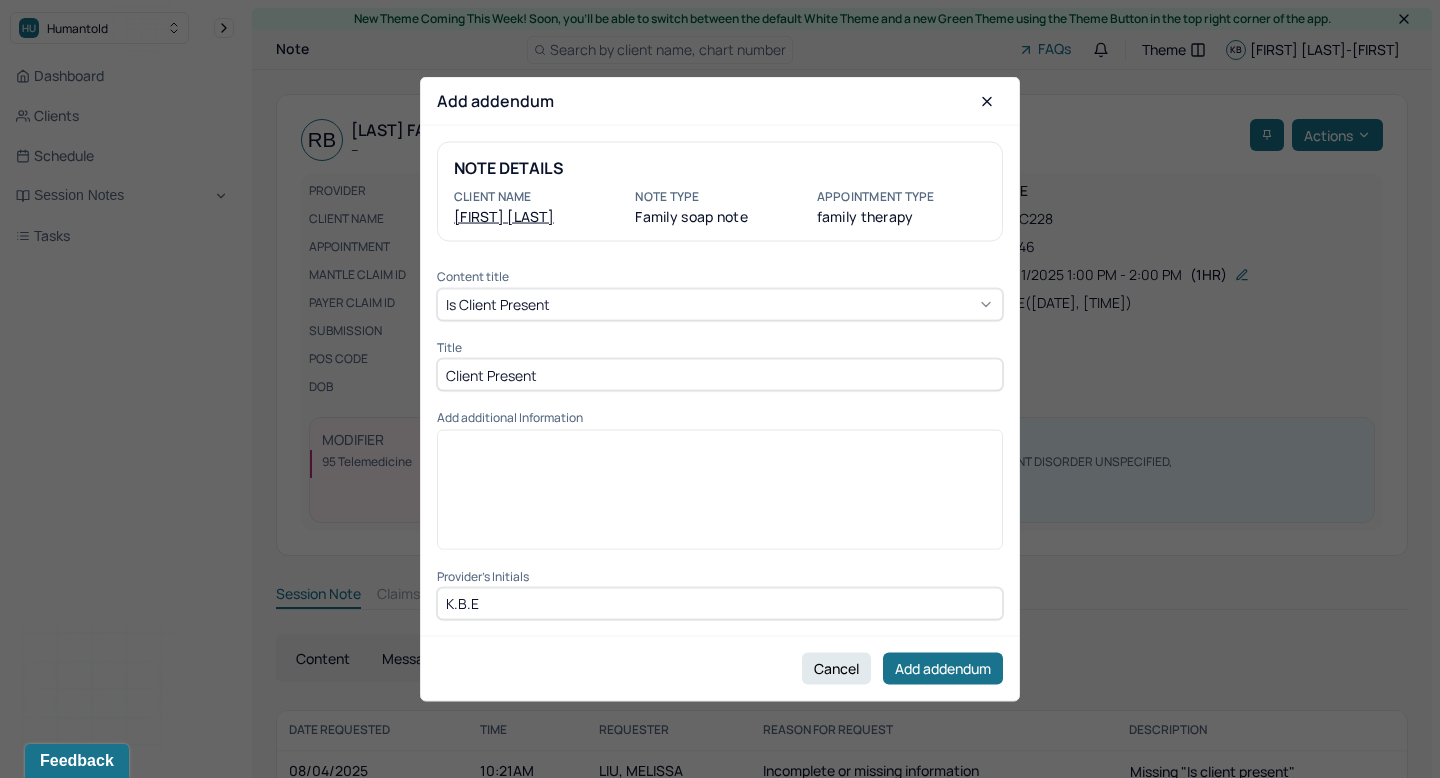 type on "Client Present" 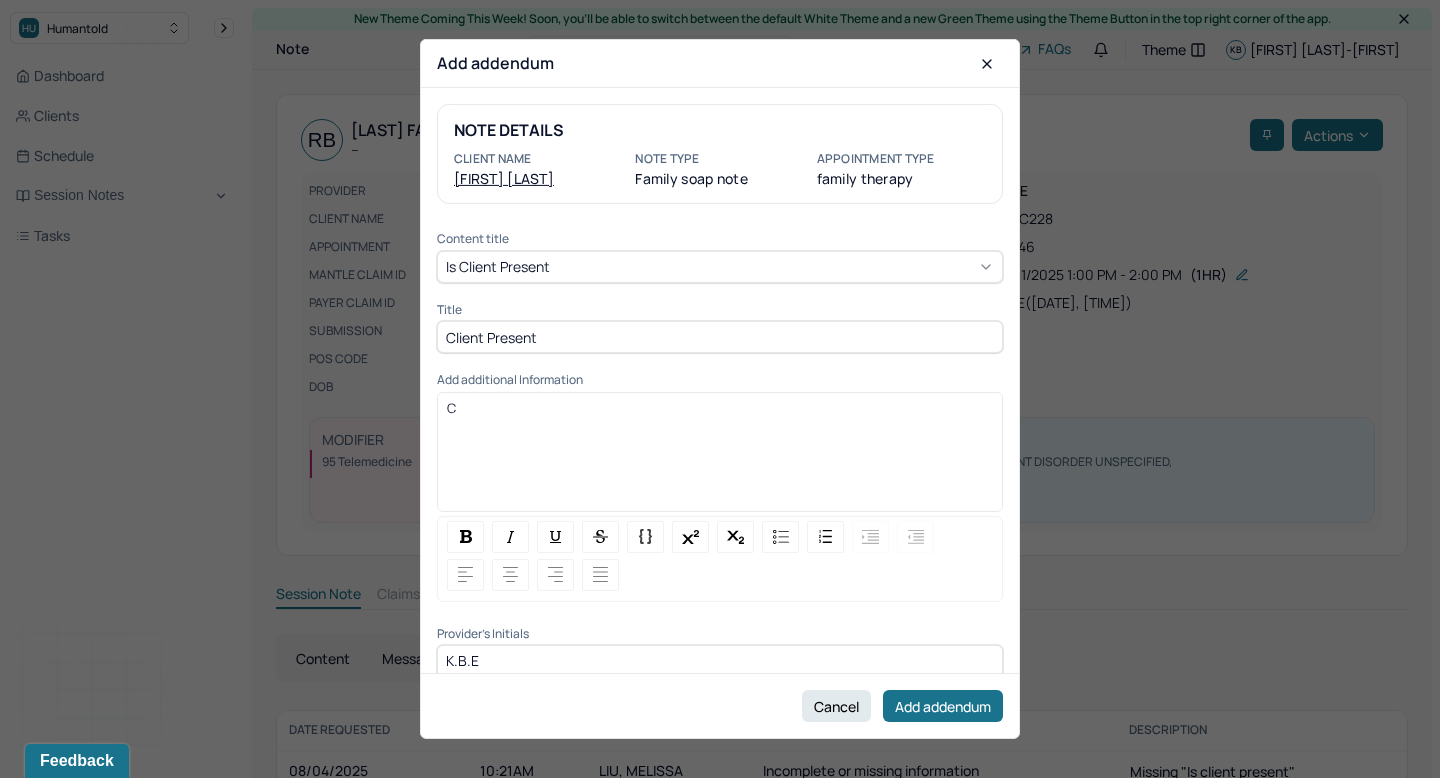 type 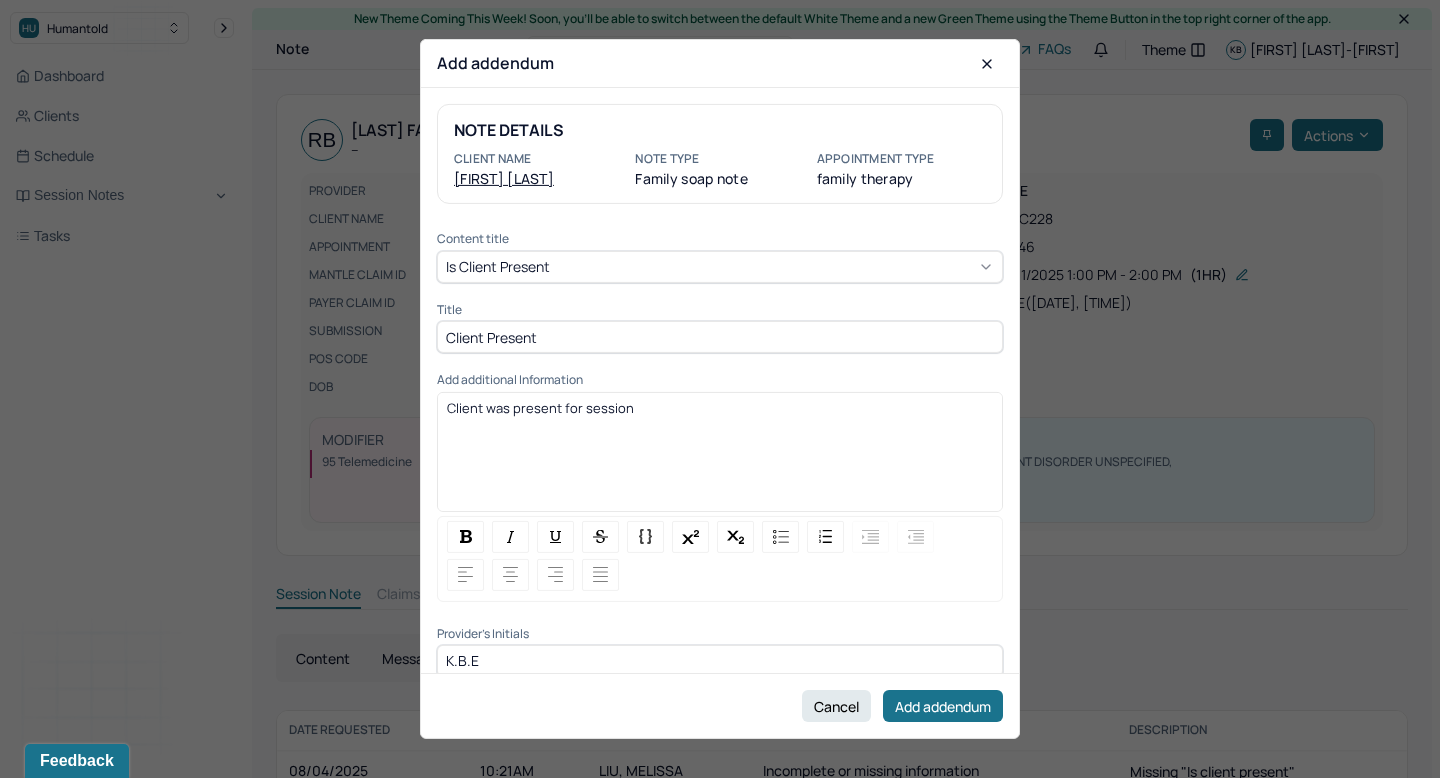 scroll, scrollTop: 18, scrollLeft: 0, axis: vertical 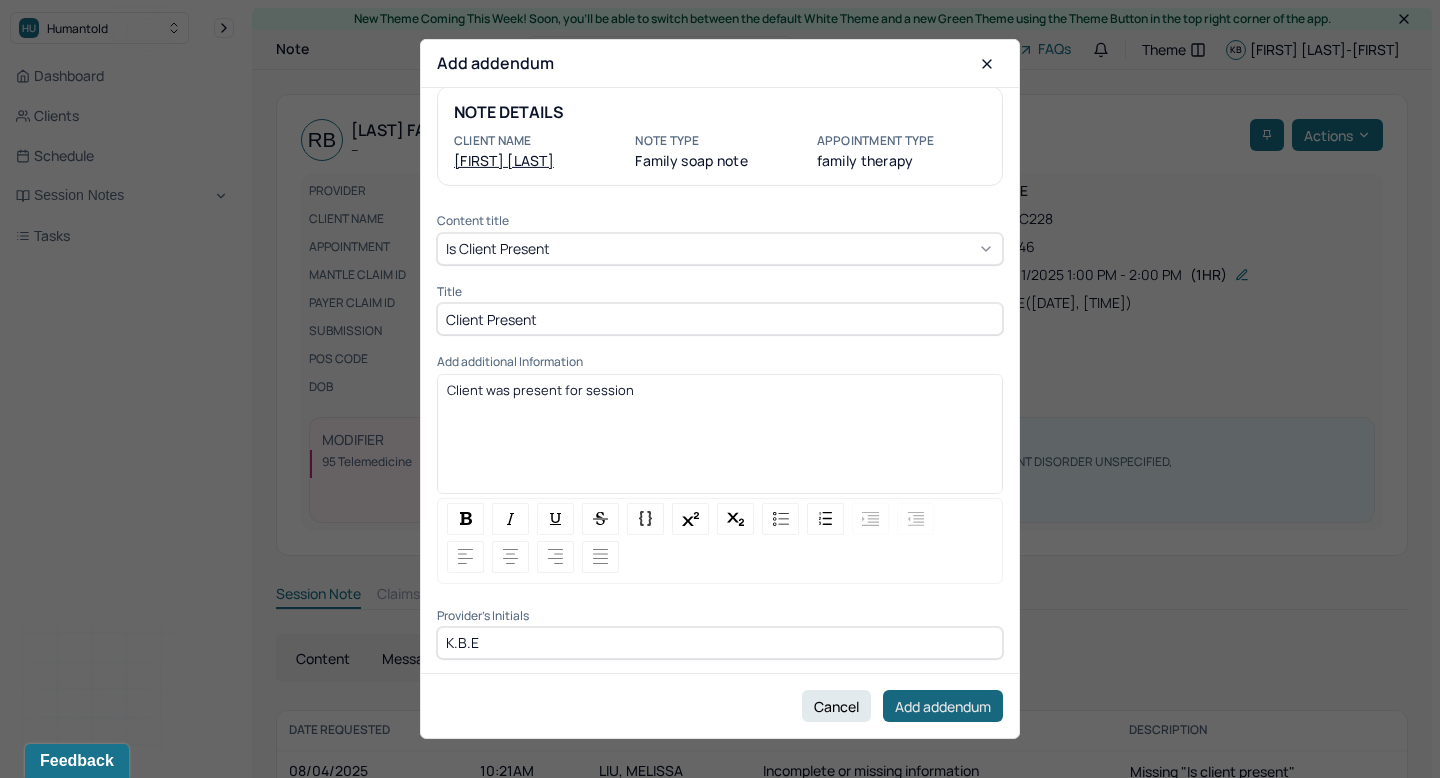 click on "Add addendum" at bounding box center [943, 706] 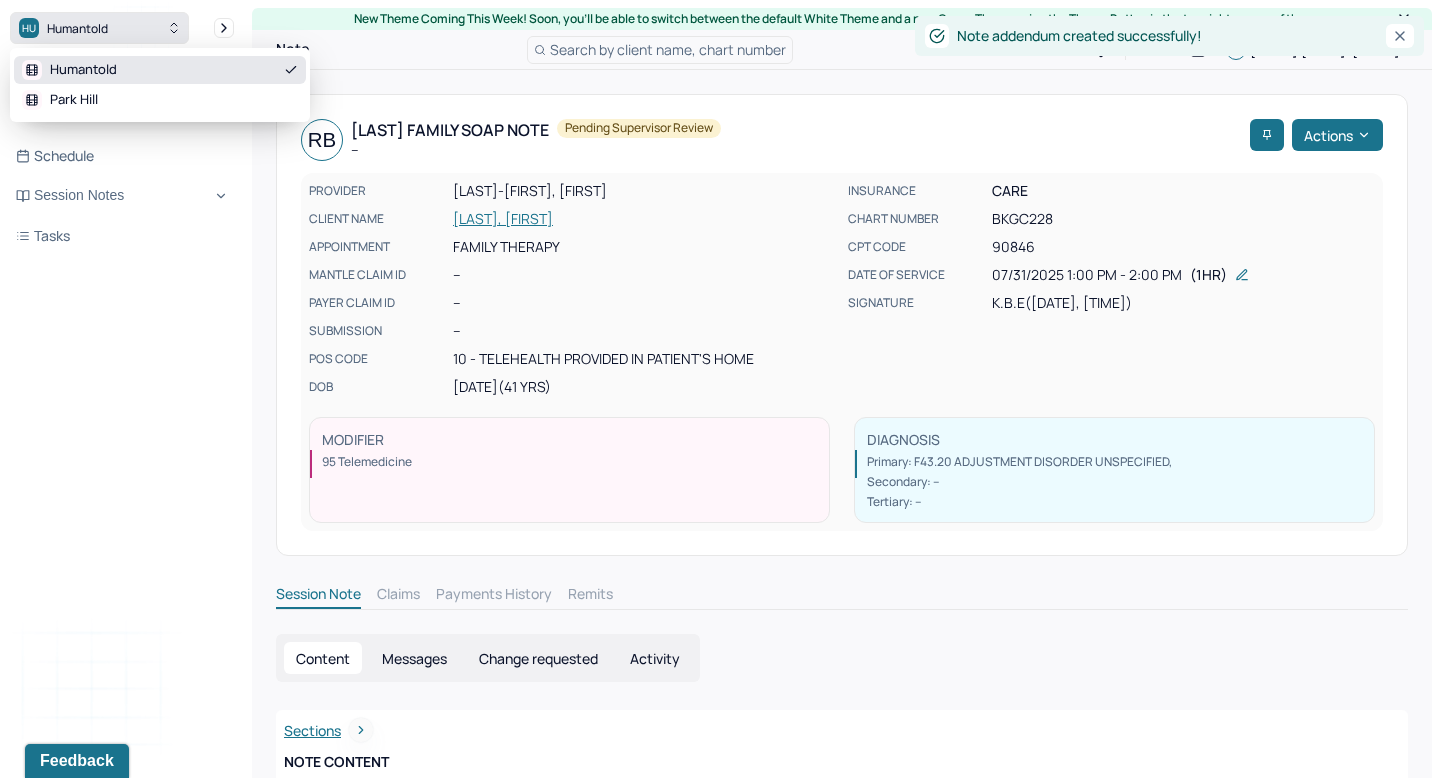 click on "Humantold" at bounding box center [77, 28] 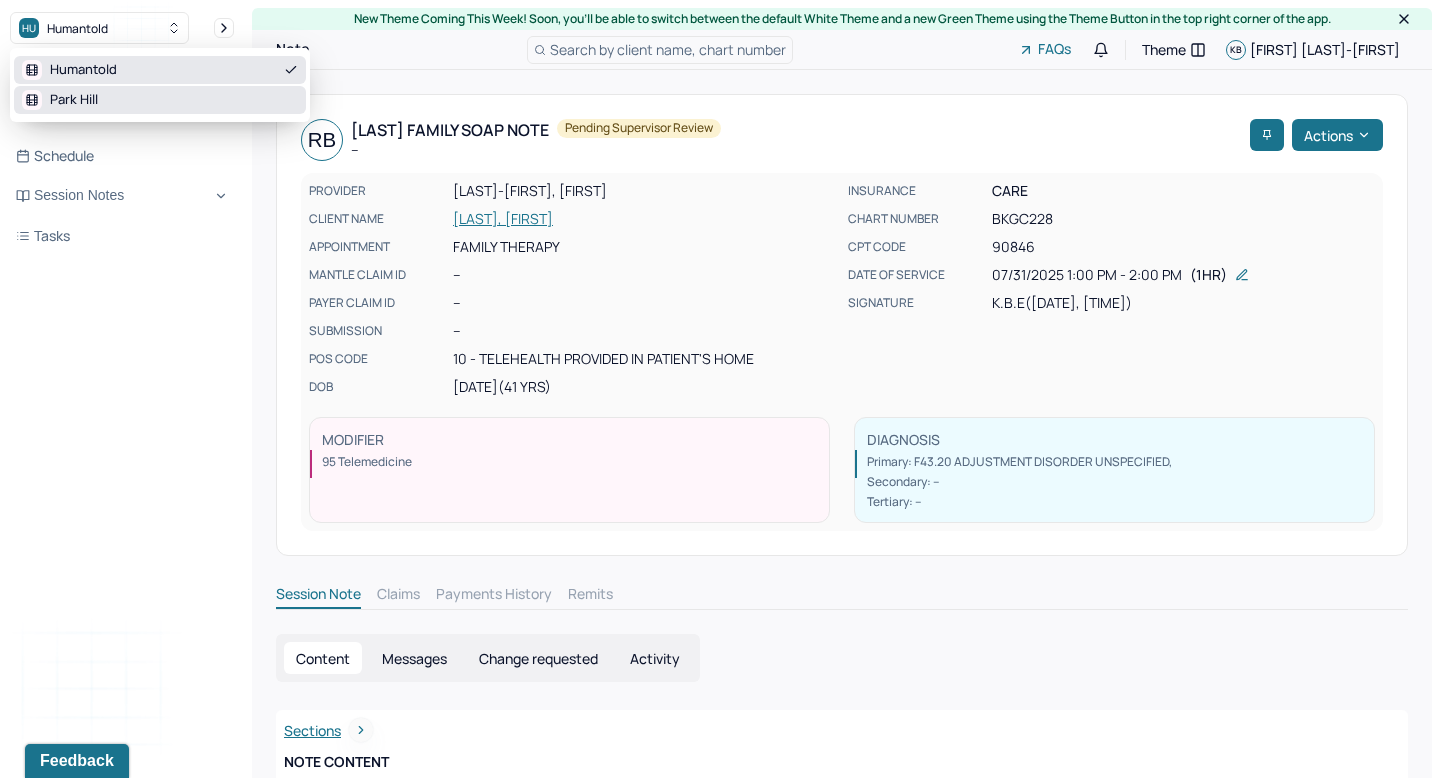 click on "Park Hill" at bounding box center (160, 100) 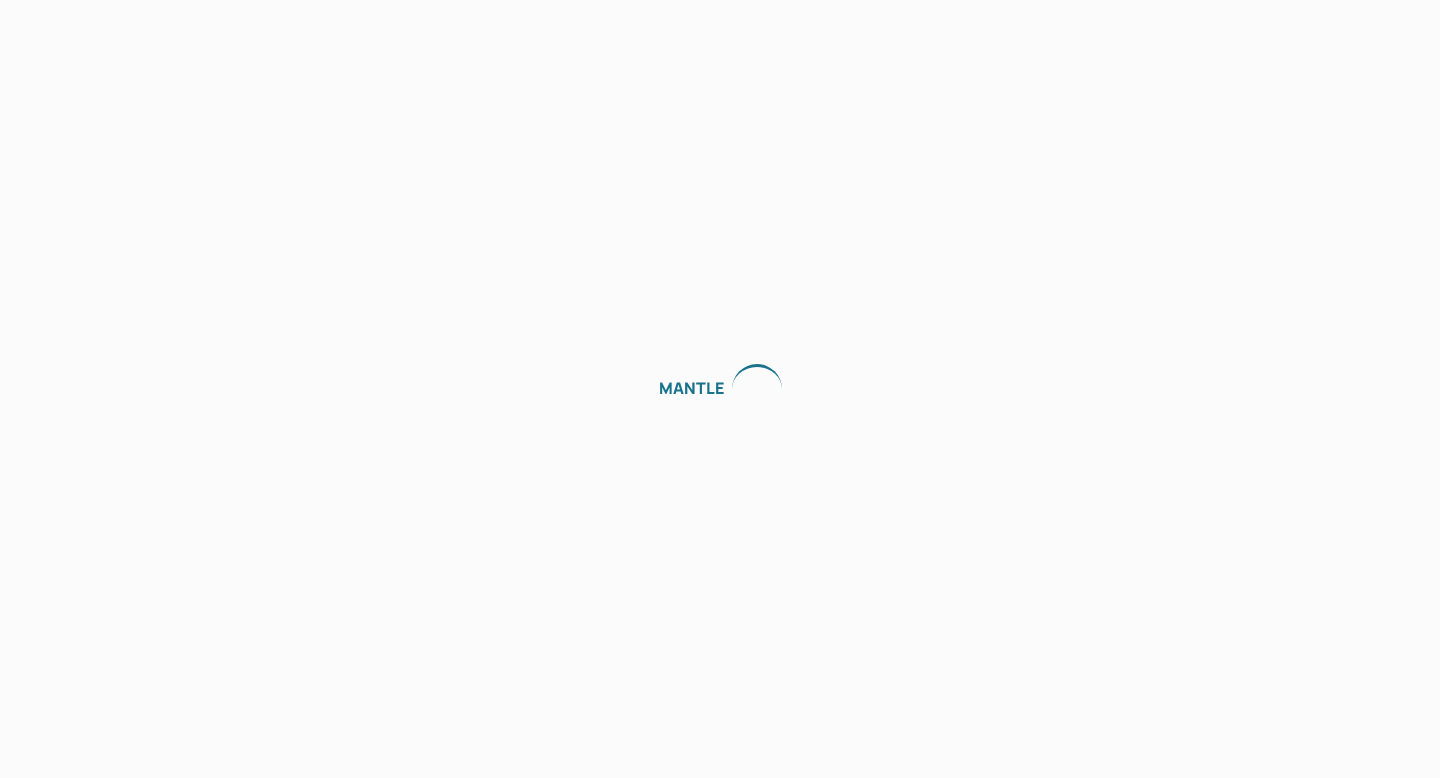 scroll, scrollTop: 0, scrollLeft: 0, axis: both 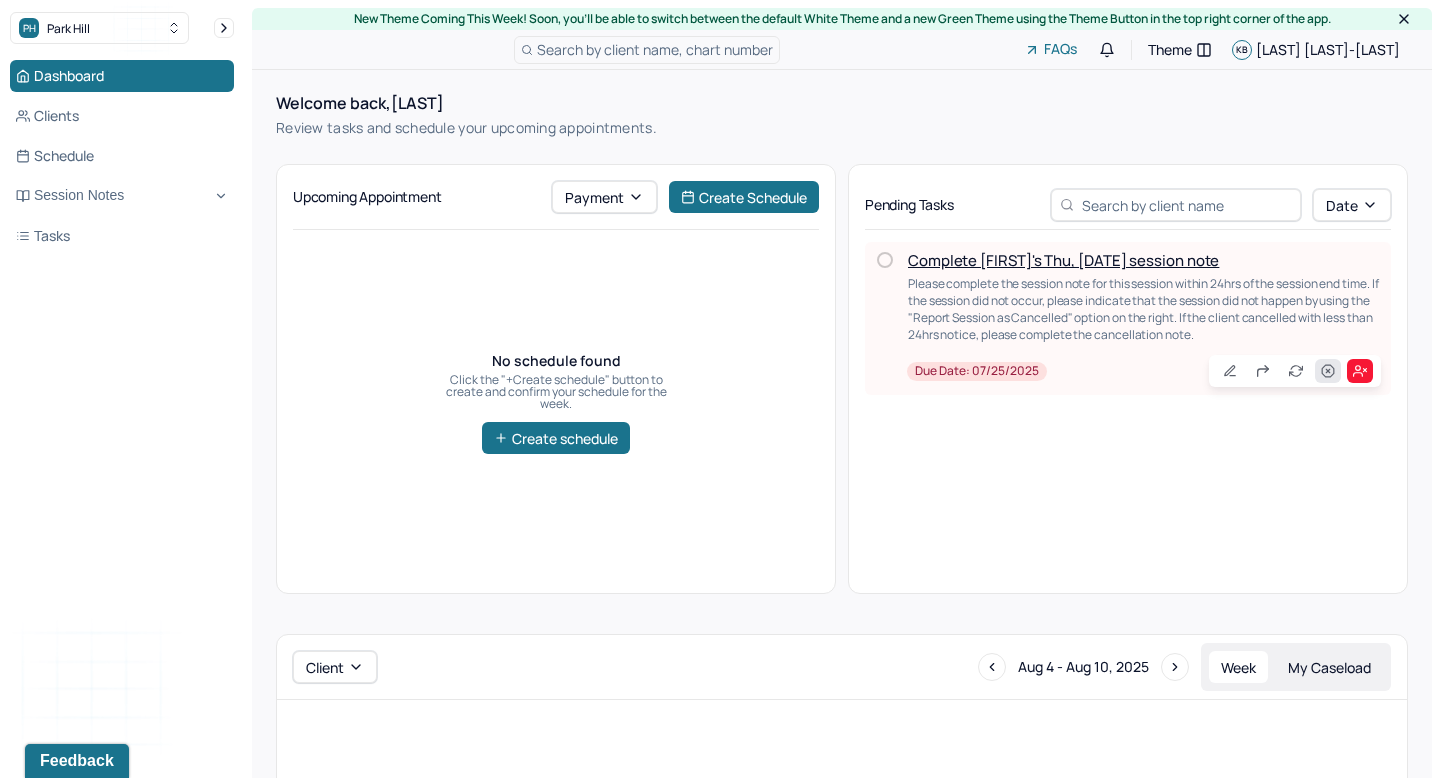 click 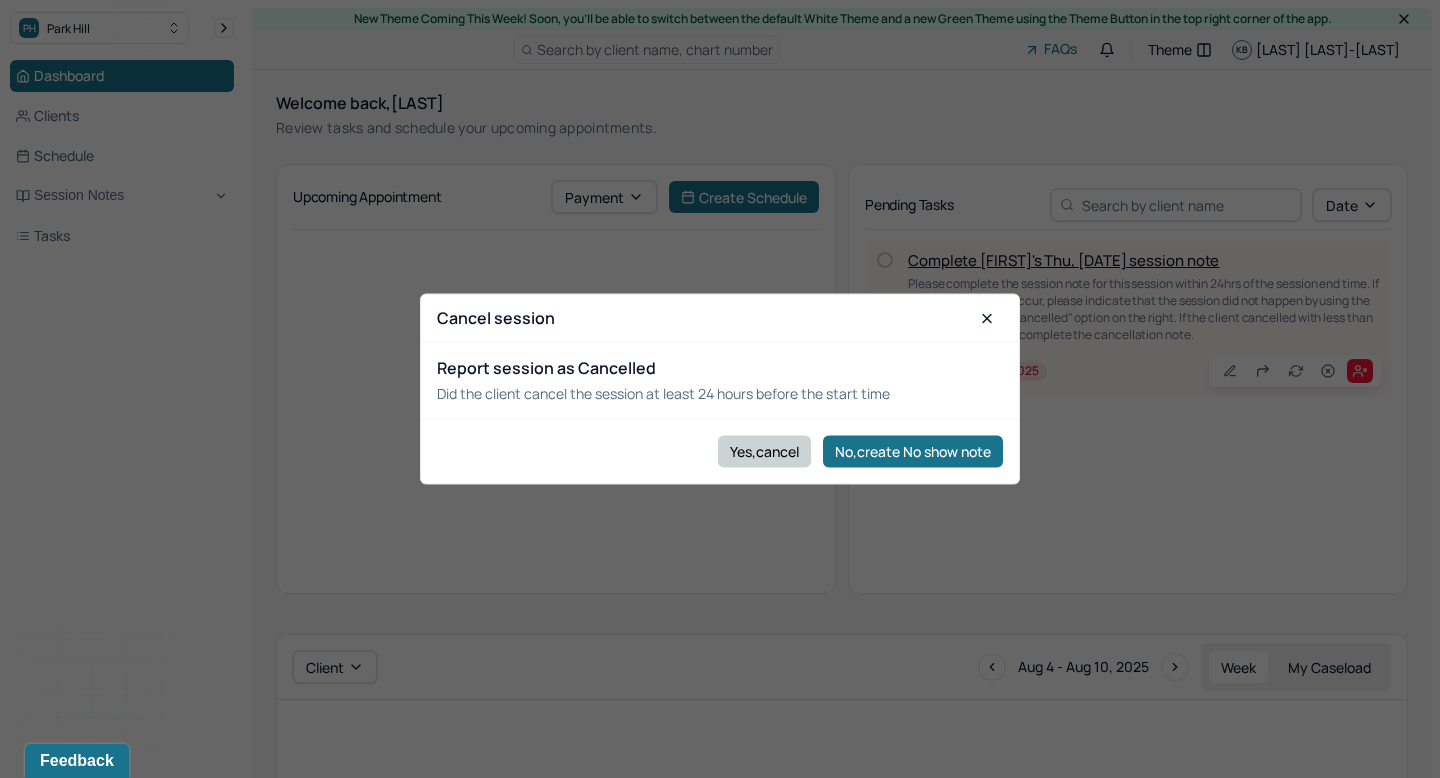 click on "Yes,cancel" at bounding box center (764, 451) 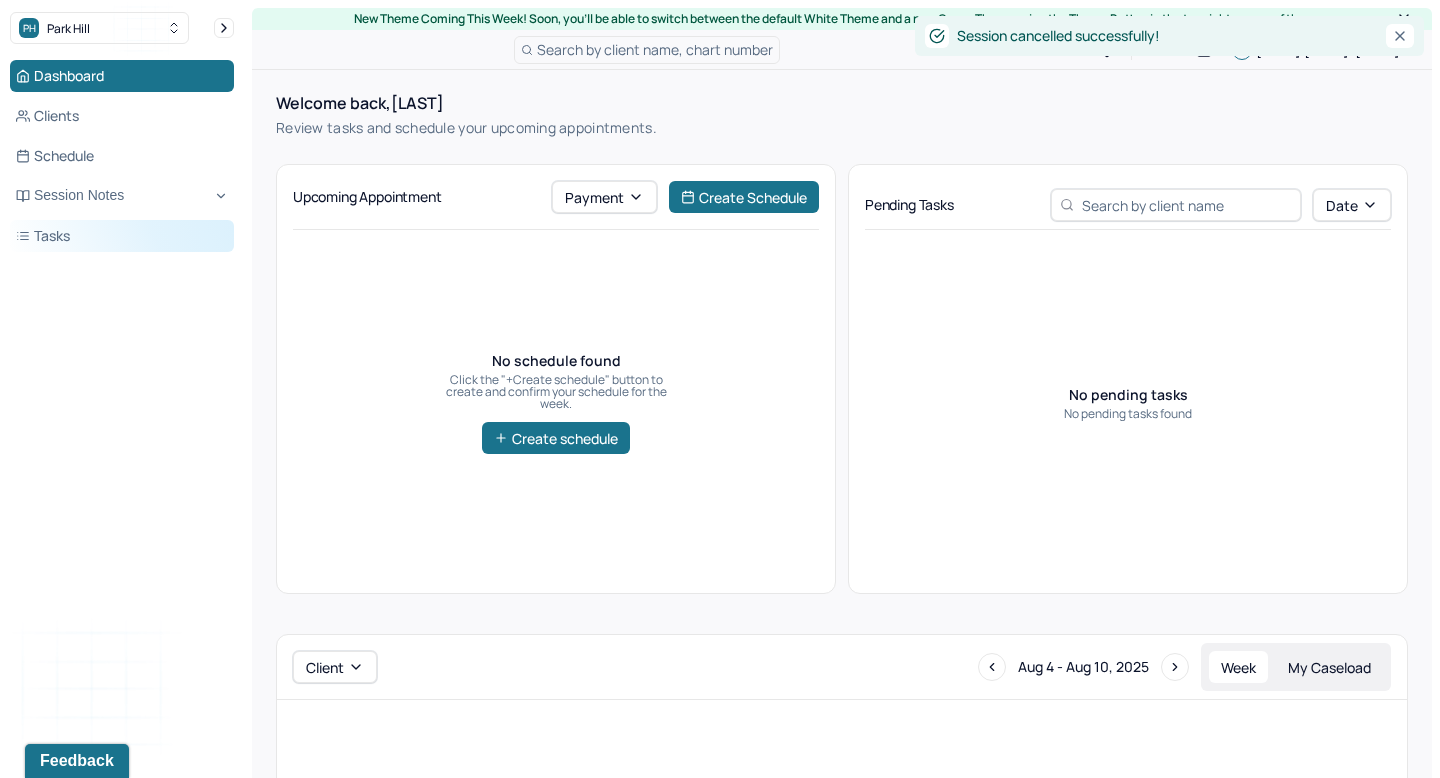 click on "Tasks" at bounding box center [122, 236] 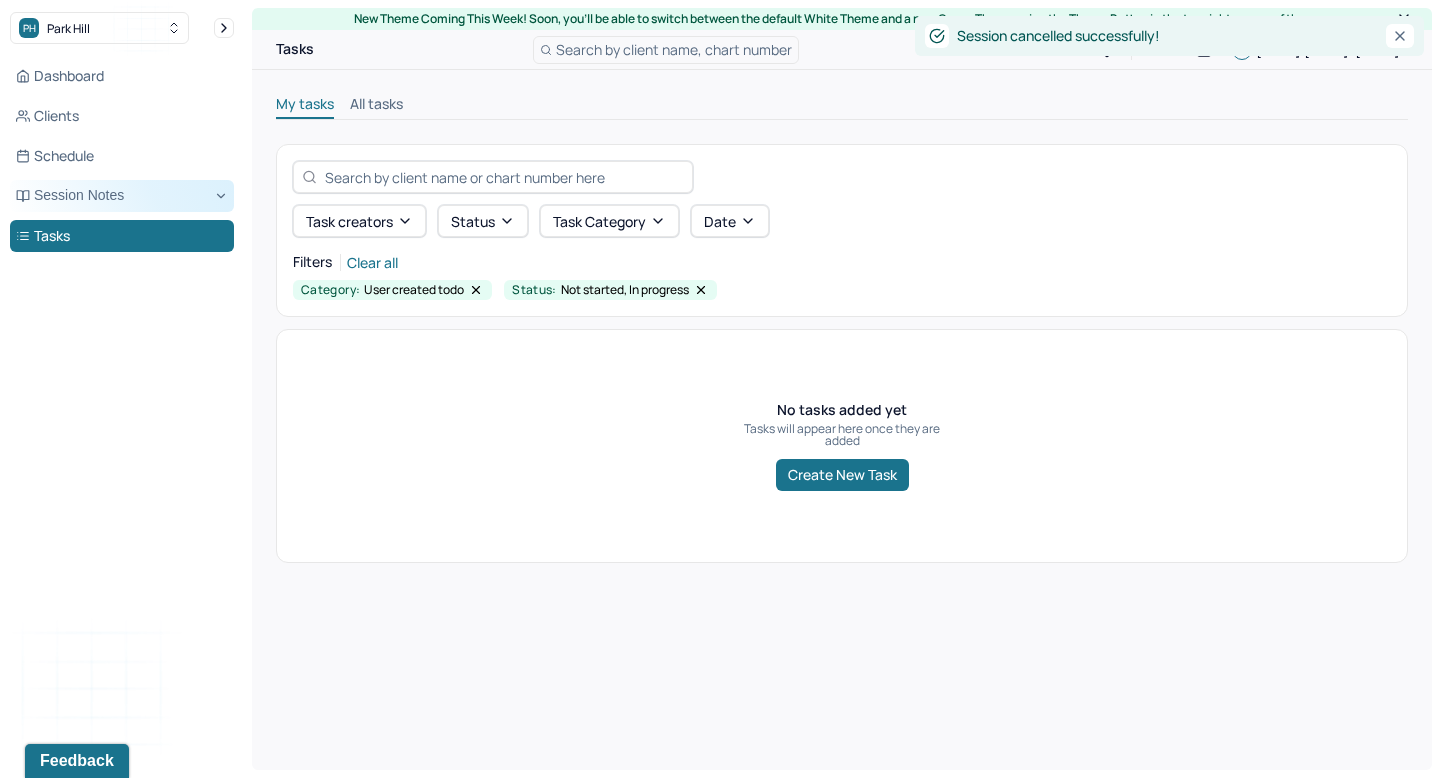 click on "Session Notes" at bounding box center [122, 196] 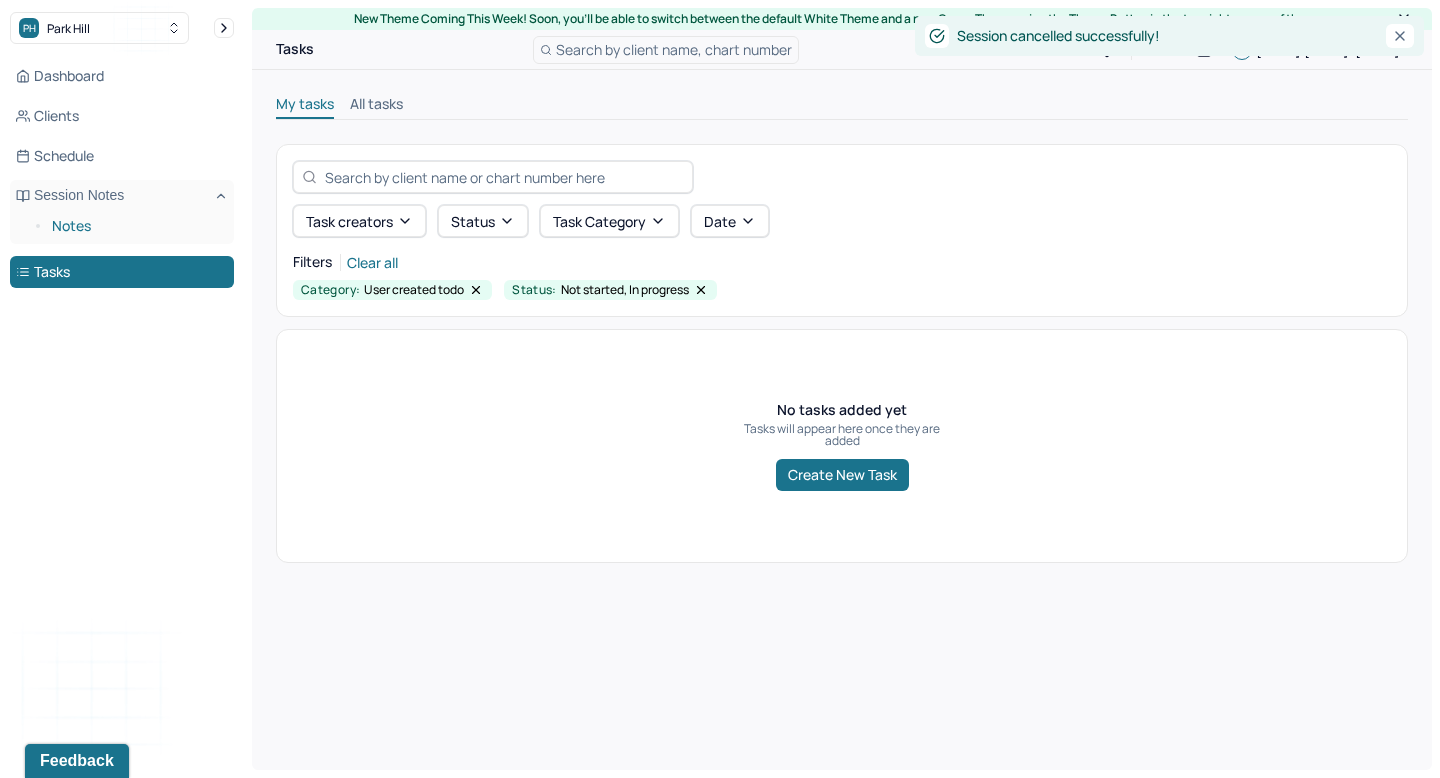 click on "Notes" at bounding box center (135, 226) 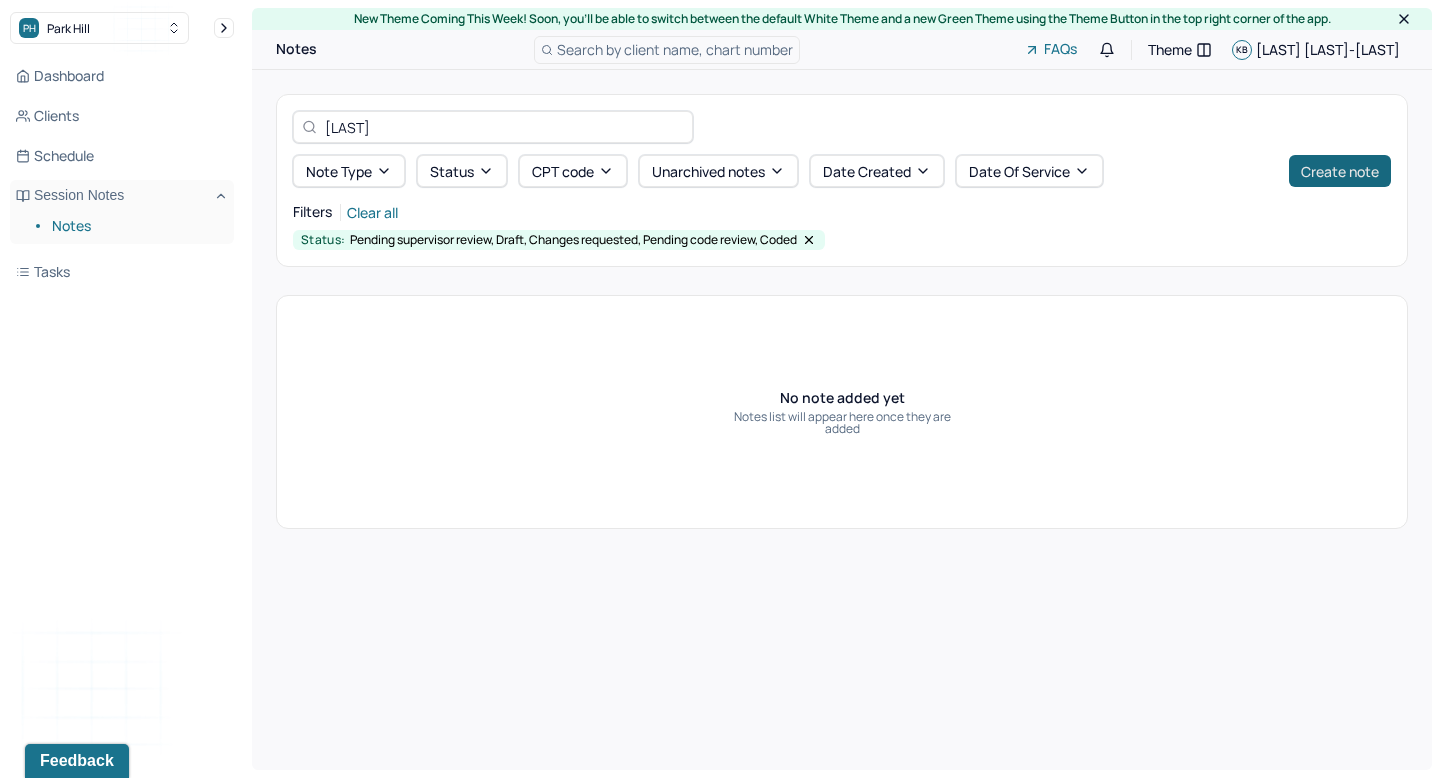 click on "Create note" at bounding box center [1340, 171] 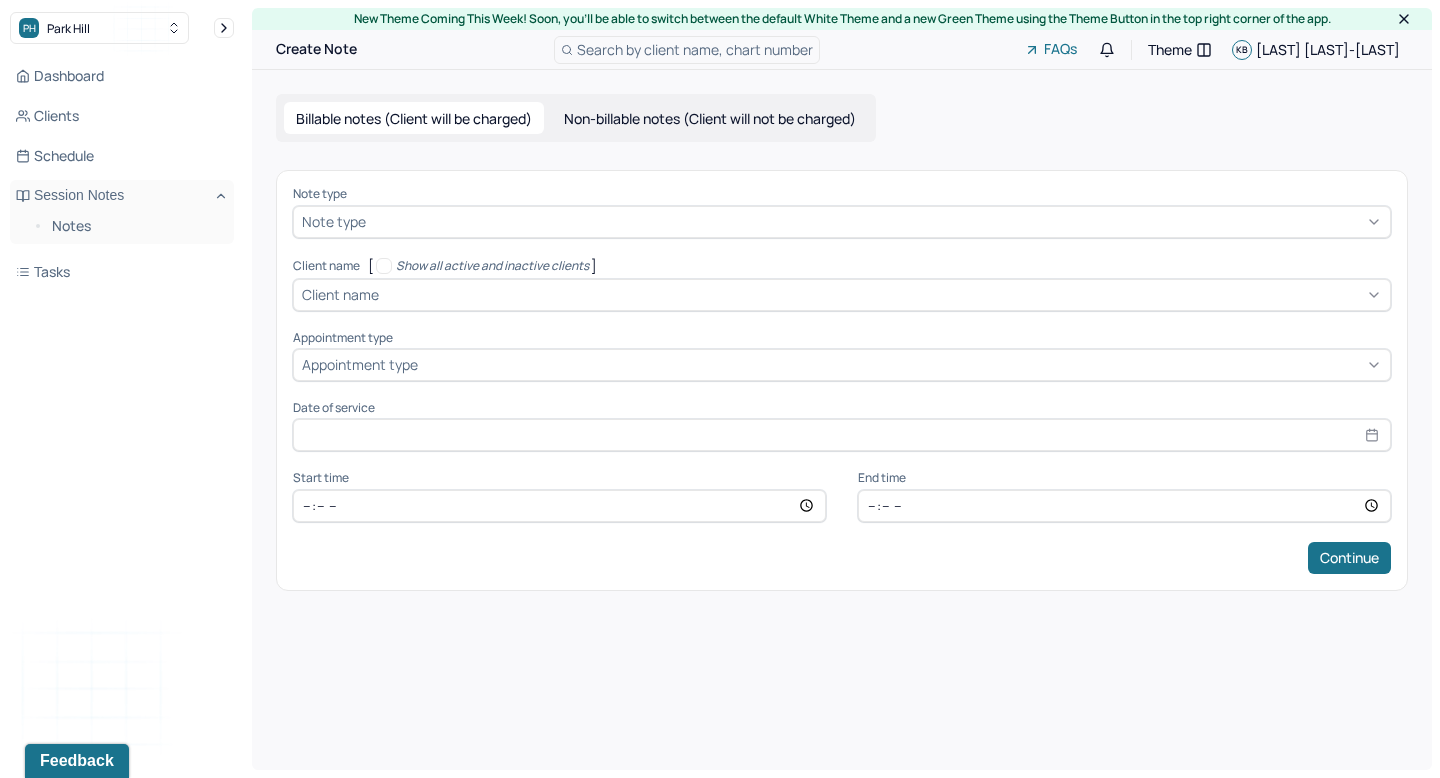 click at bounding box center [876, 221] 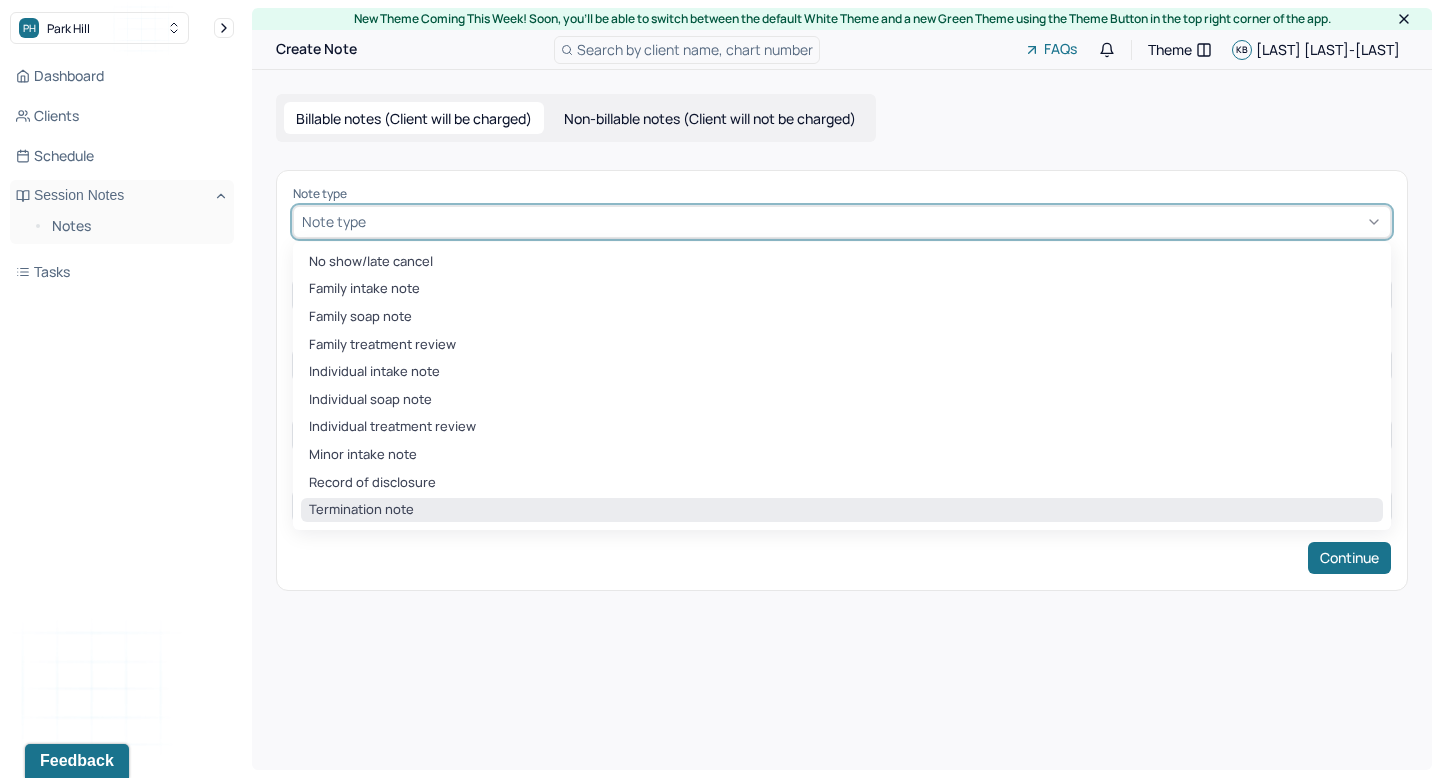 click on "Termination note" at bounding box center [842, 510] 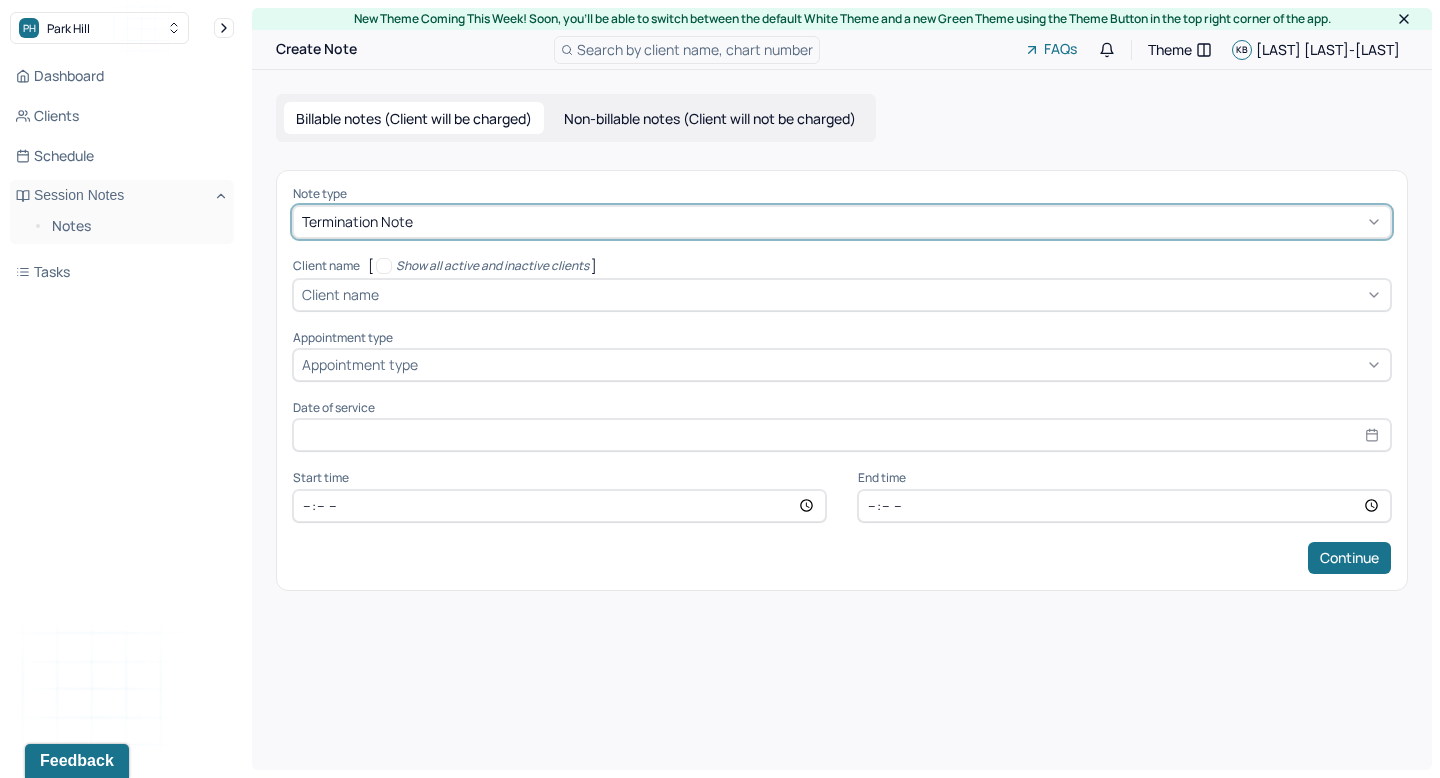 click at bounding box center [882, 294] 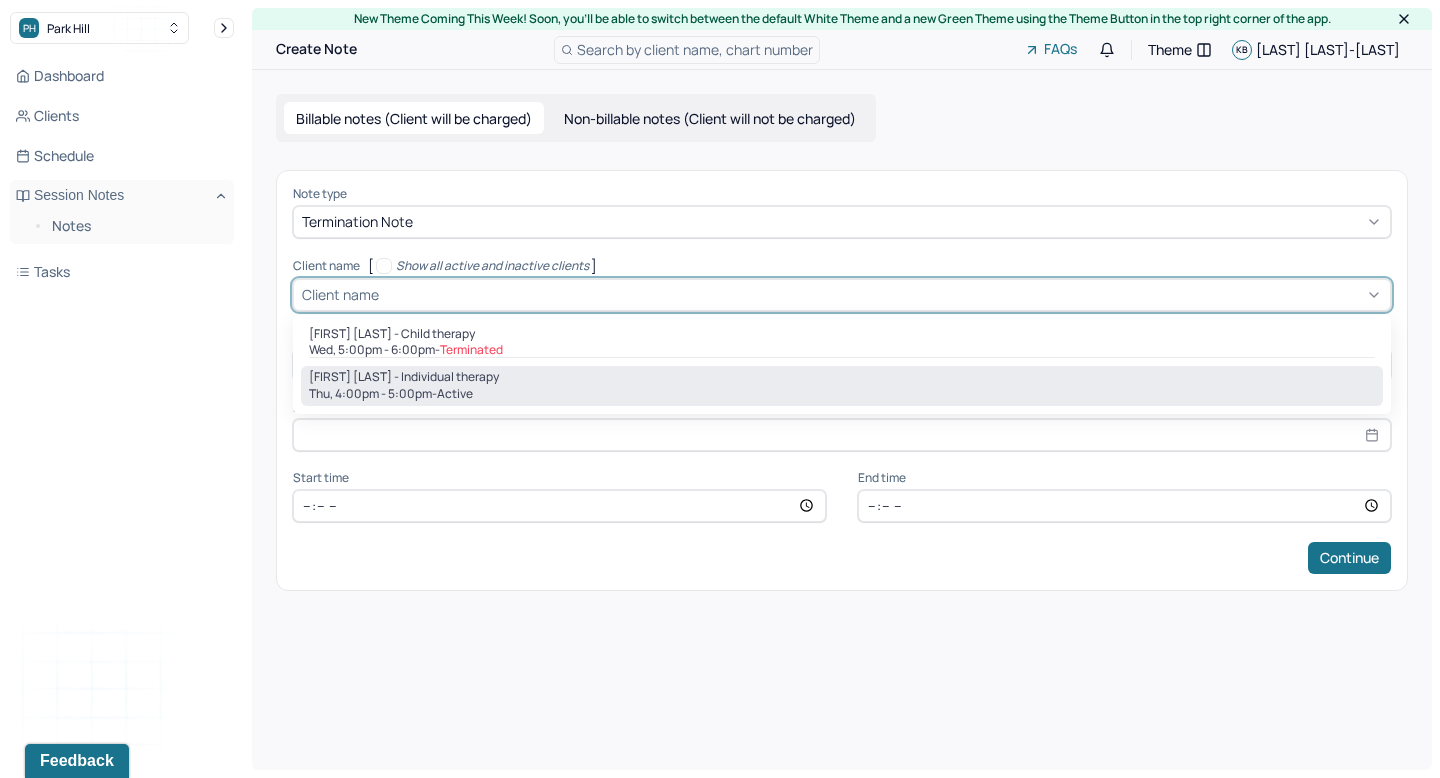 click on "Jahki Johnson - Individual therapy" at bounding box center (842, 377) 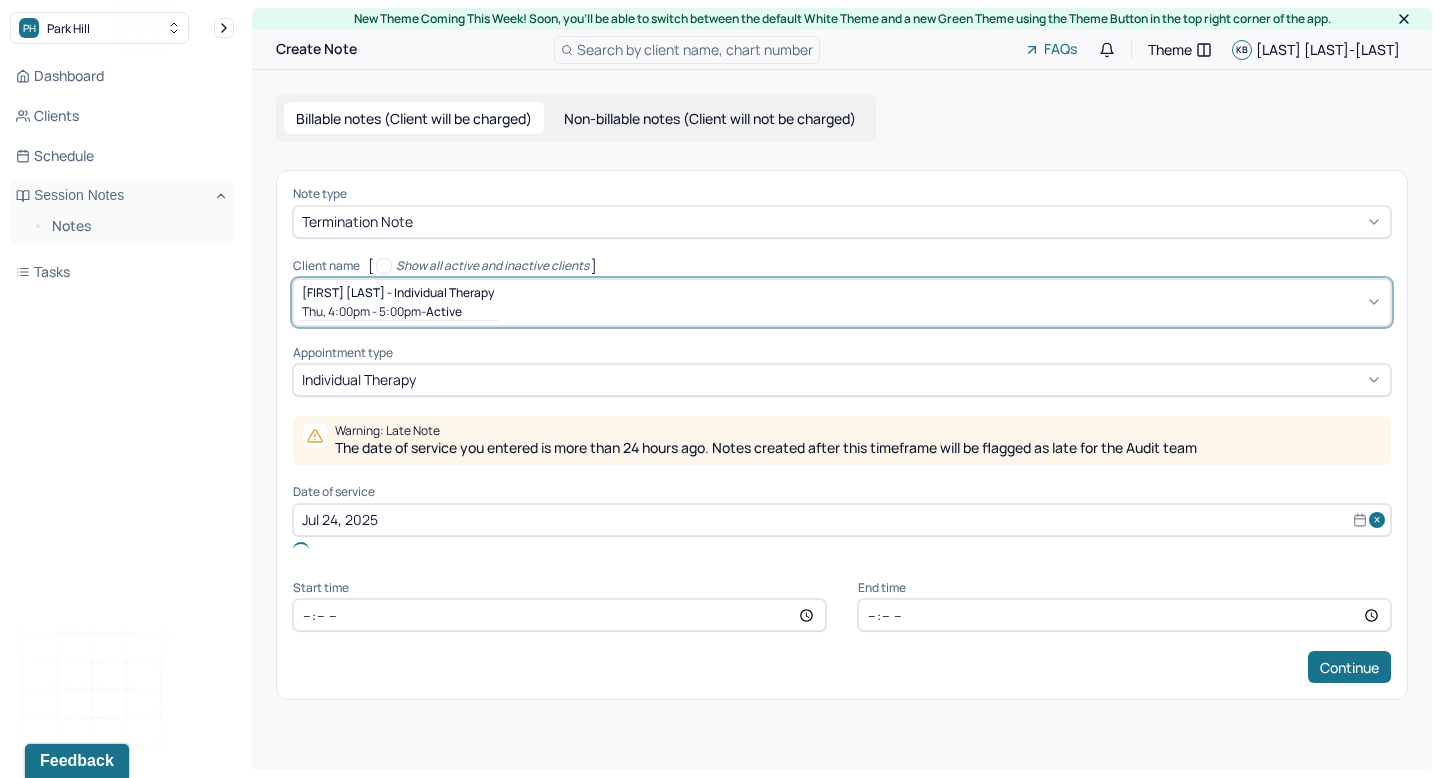 type on "Jul 24, 2025" 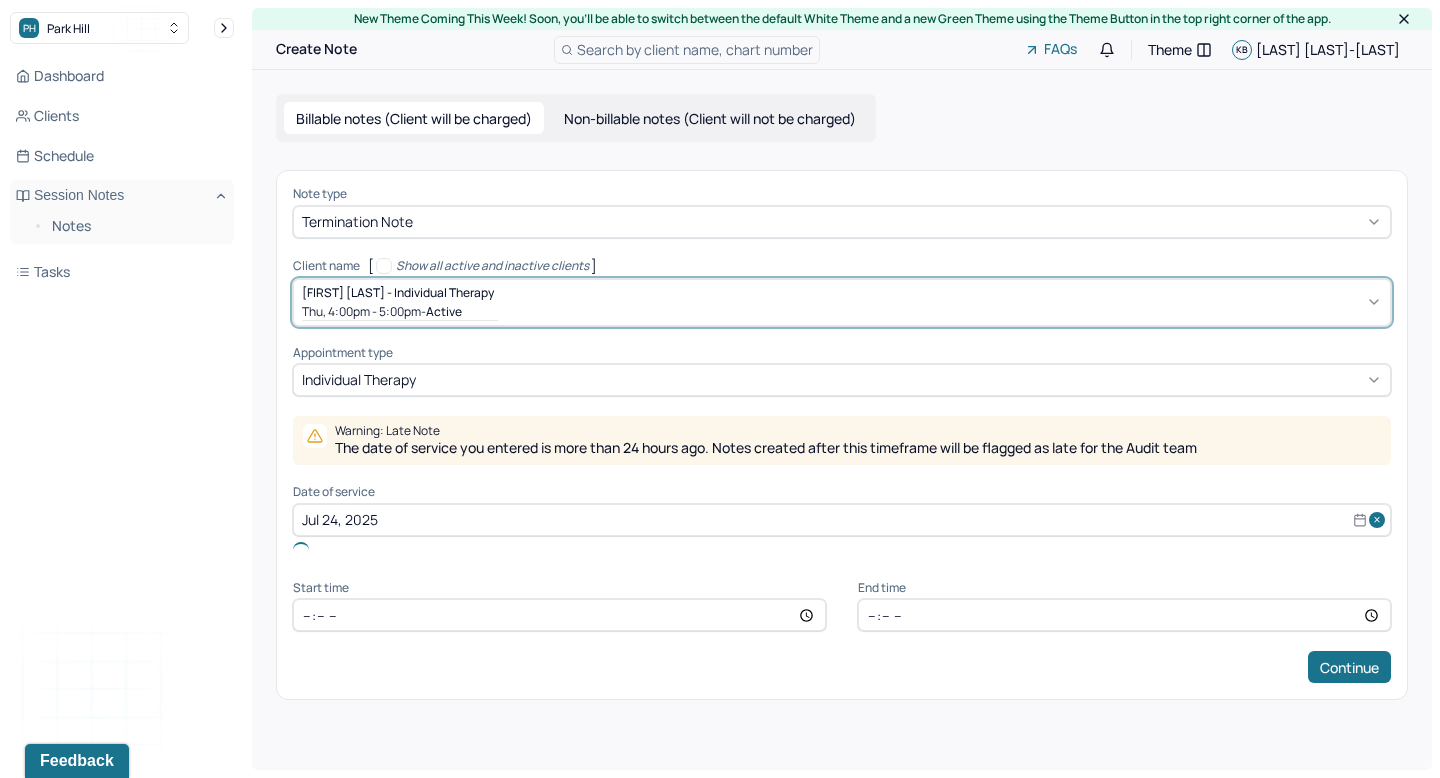type on "16:00" 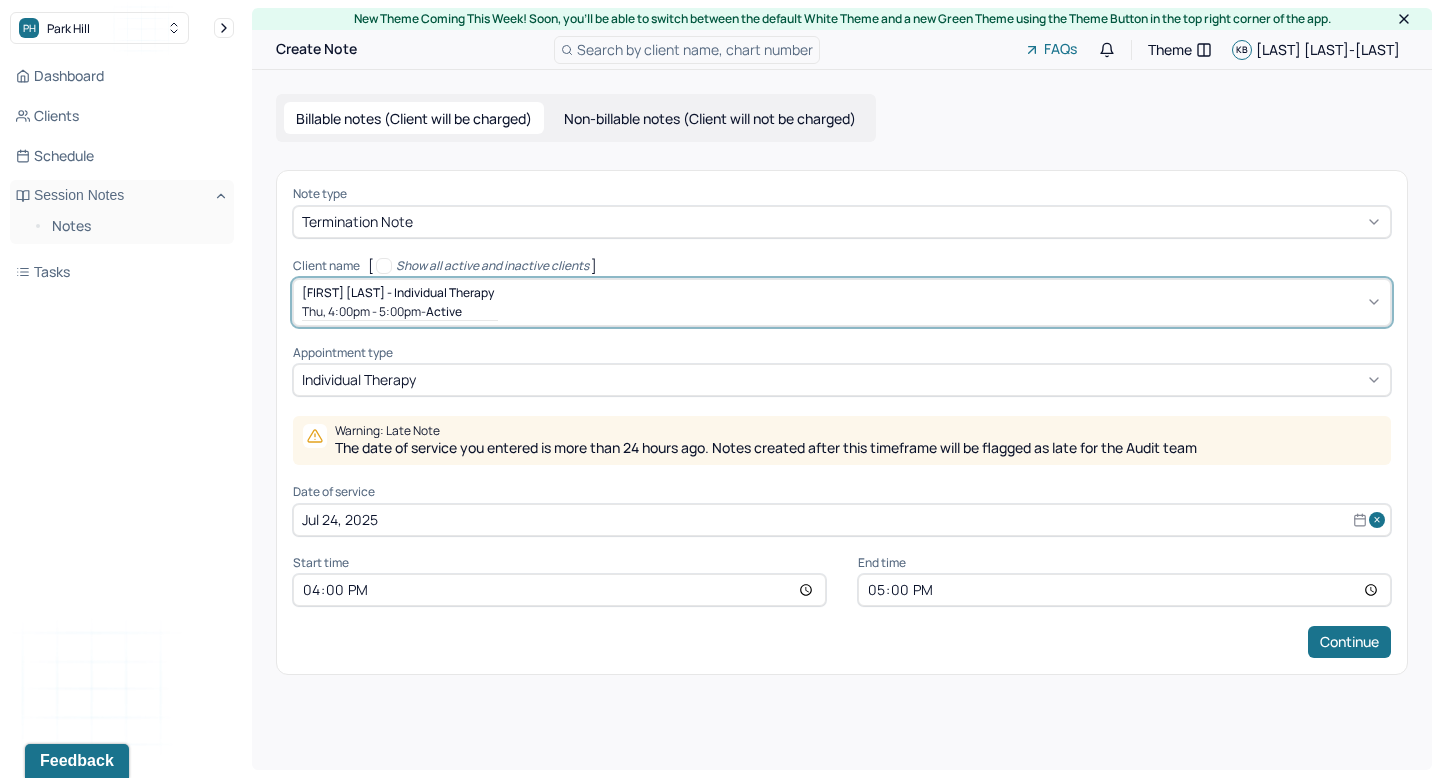 click on "Jul 24, 2025" at bounding box center [842, 520] 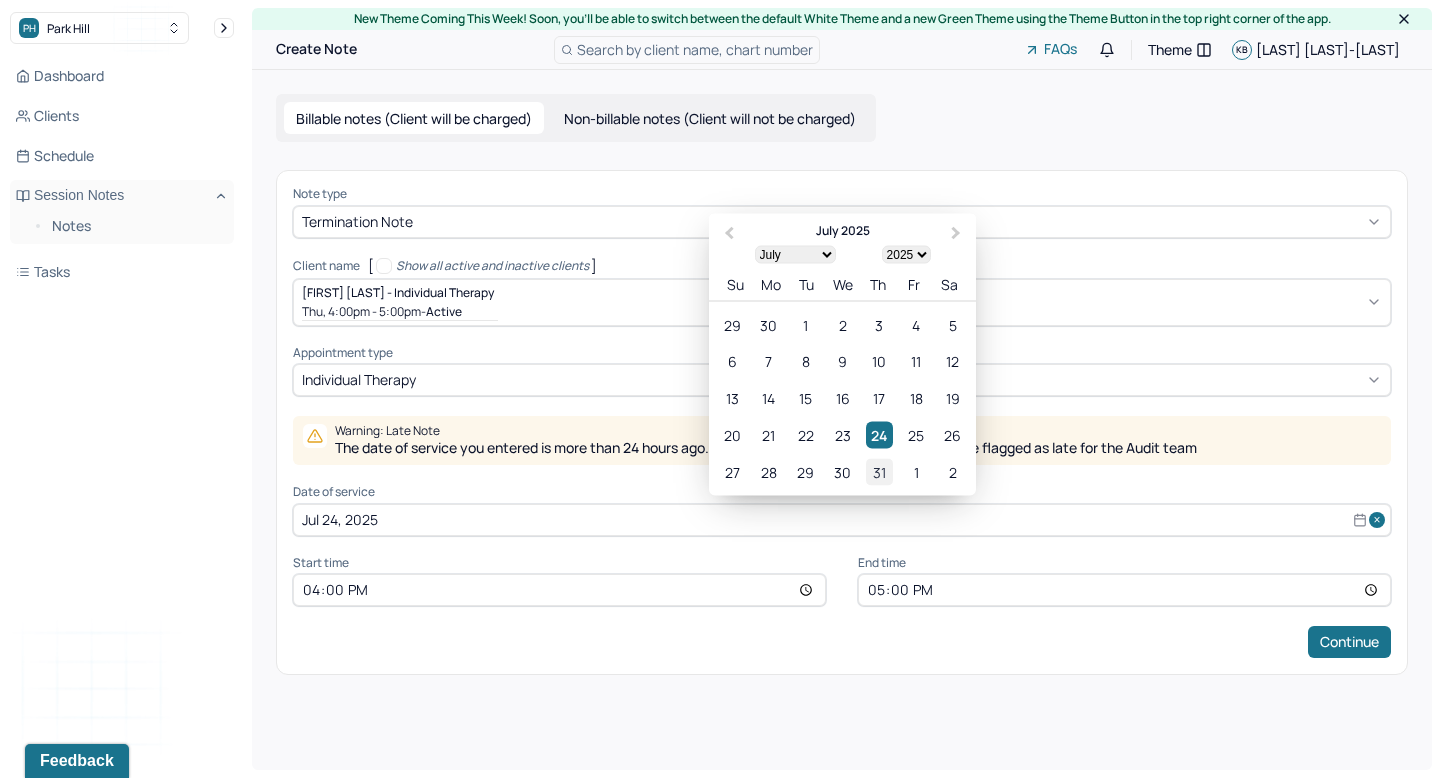 click on "31" at bounding box center (879, 471) 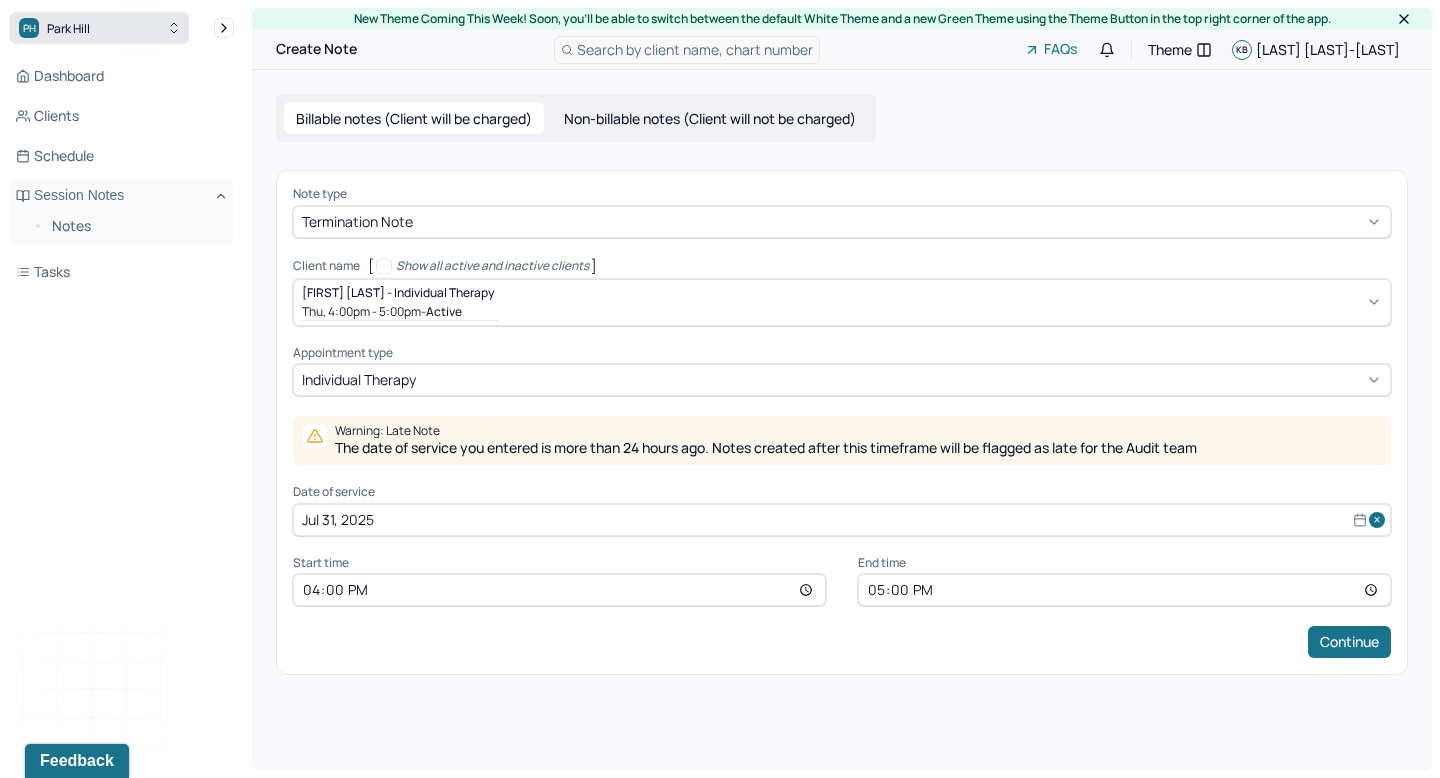 click on "PH Park Hill" at bounding box center (99, 28) 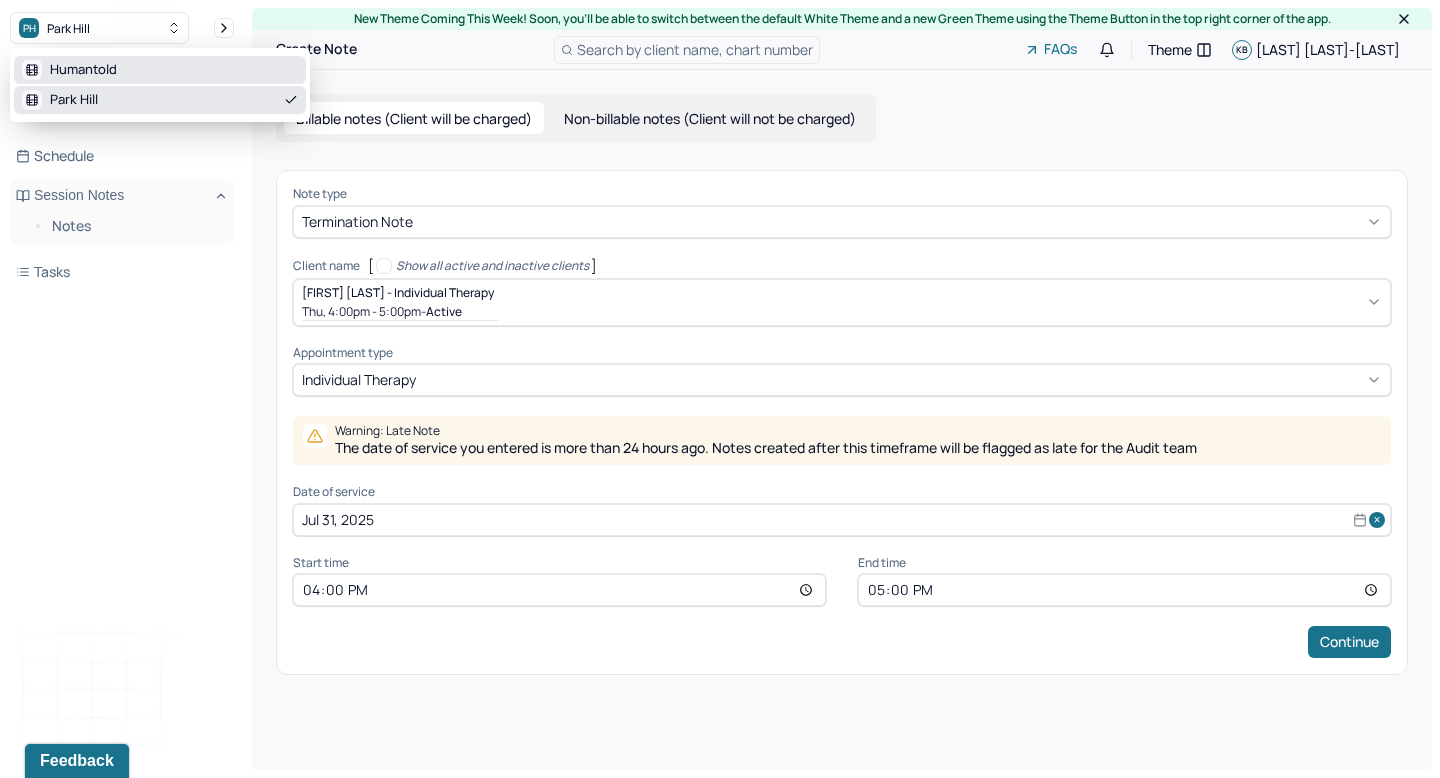 click on "Humantold" at bounding box center (160, 70) 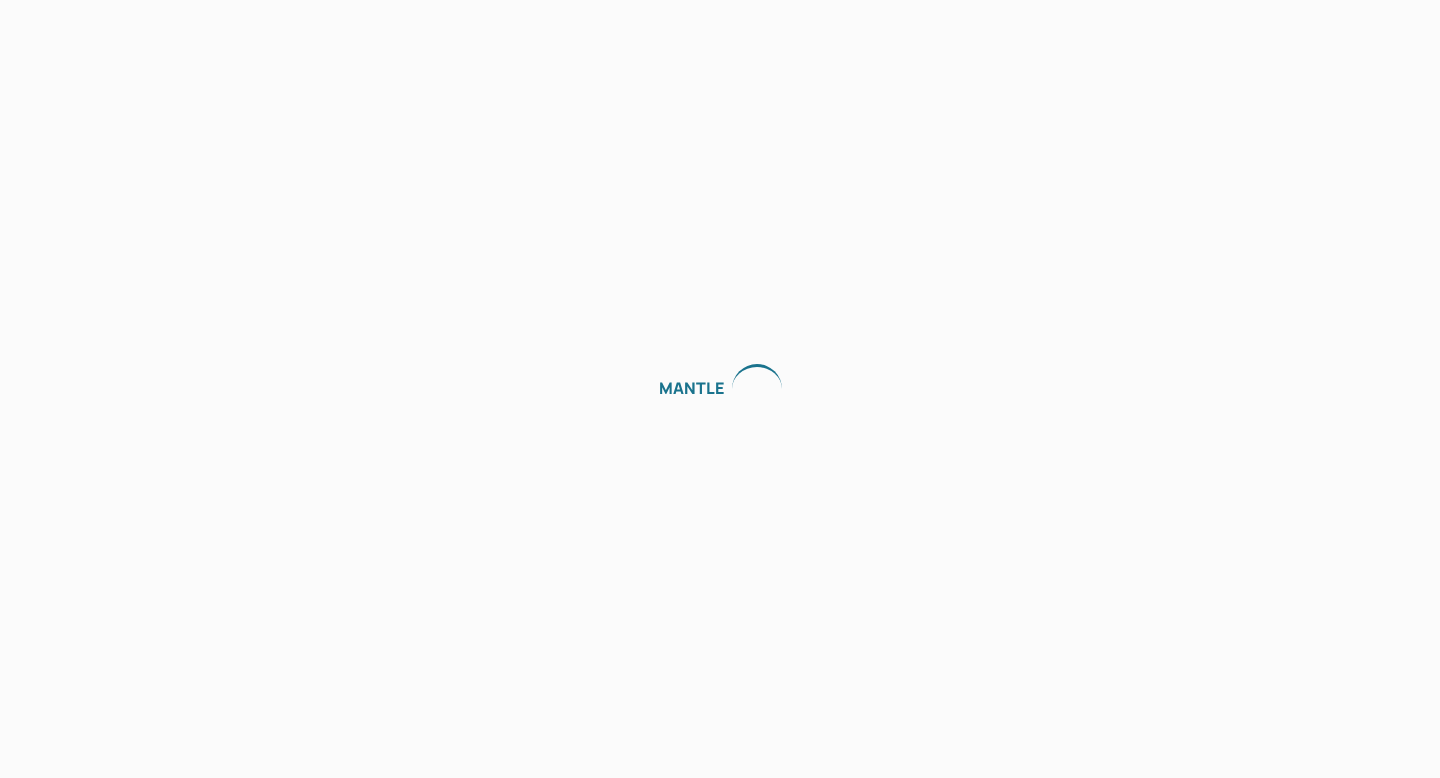 scroll, scrollTop: 0, scrollLeft: 0, axis: both 